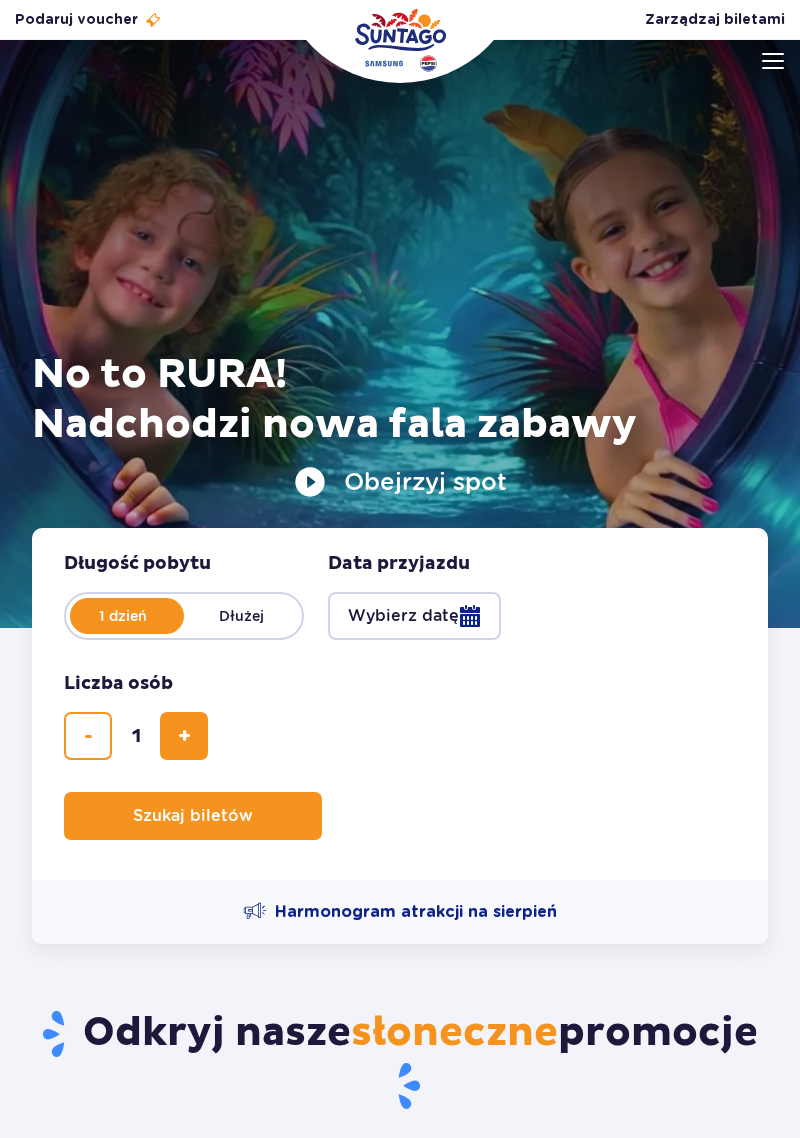 scroll, scrollTop: 0, scrollLeft: 0, axis: both 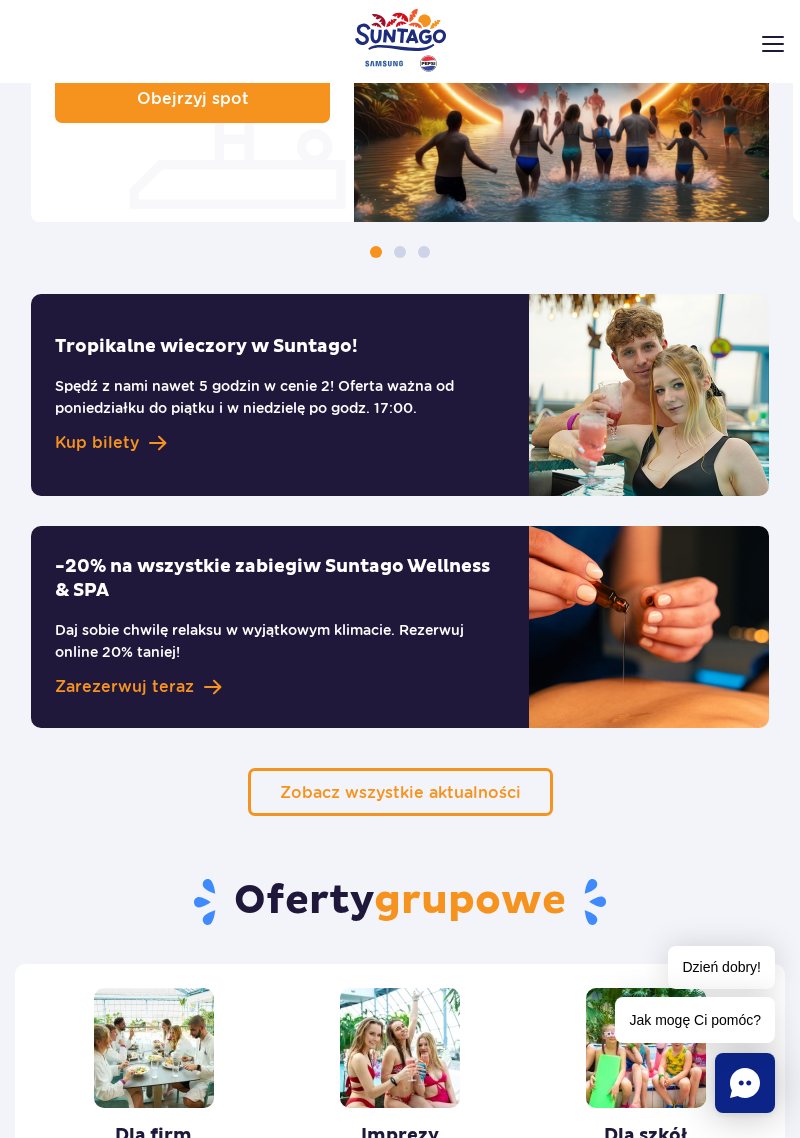 click on "Kup bilety" at bounding box center (97, 443) 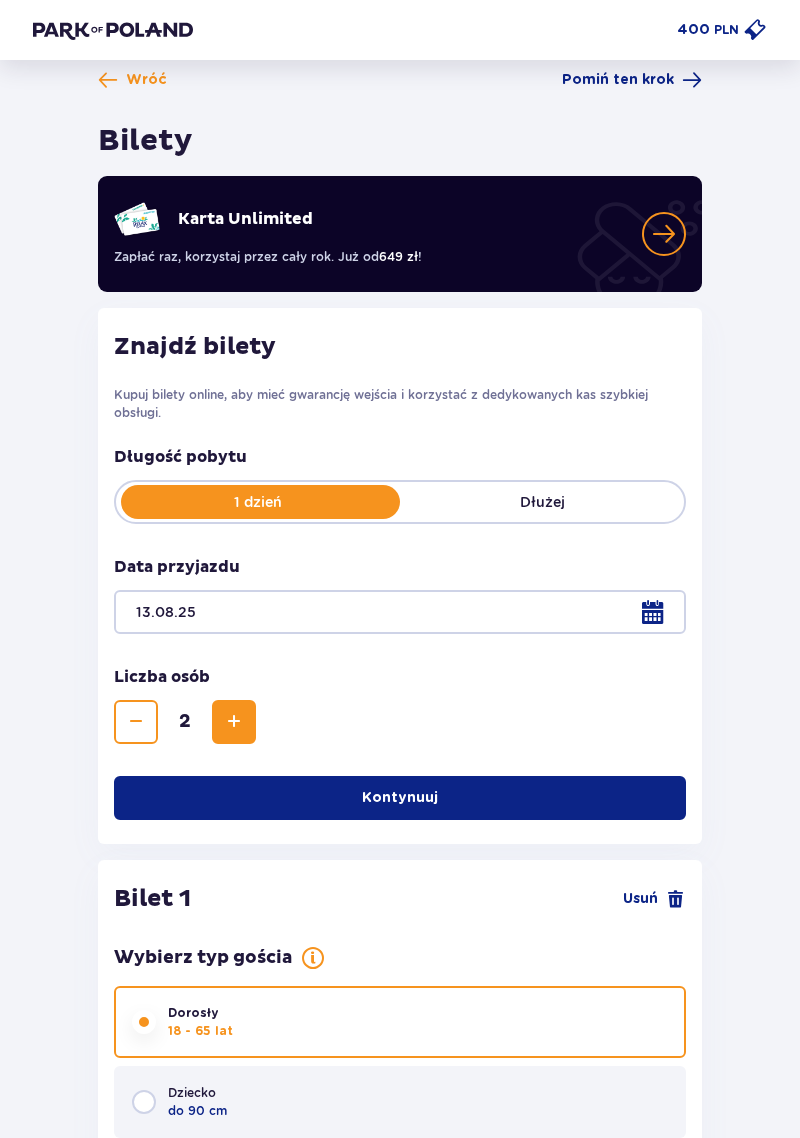 scroll, scrollTop: 21, scrollLeft: 0, axis: vertical 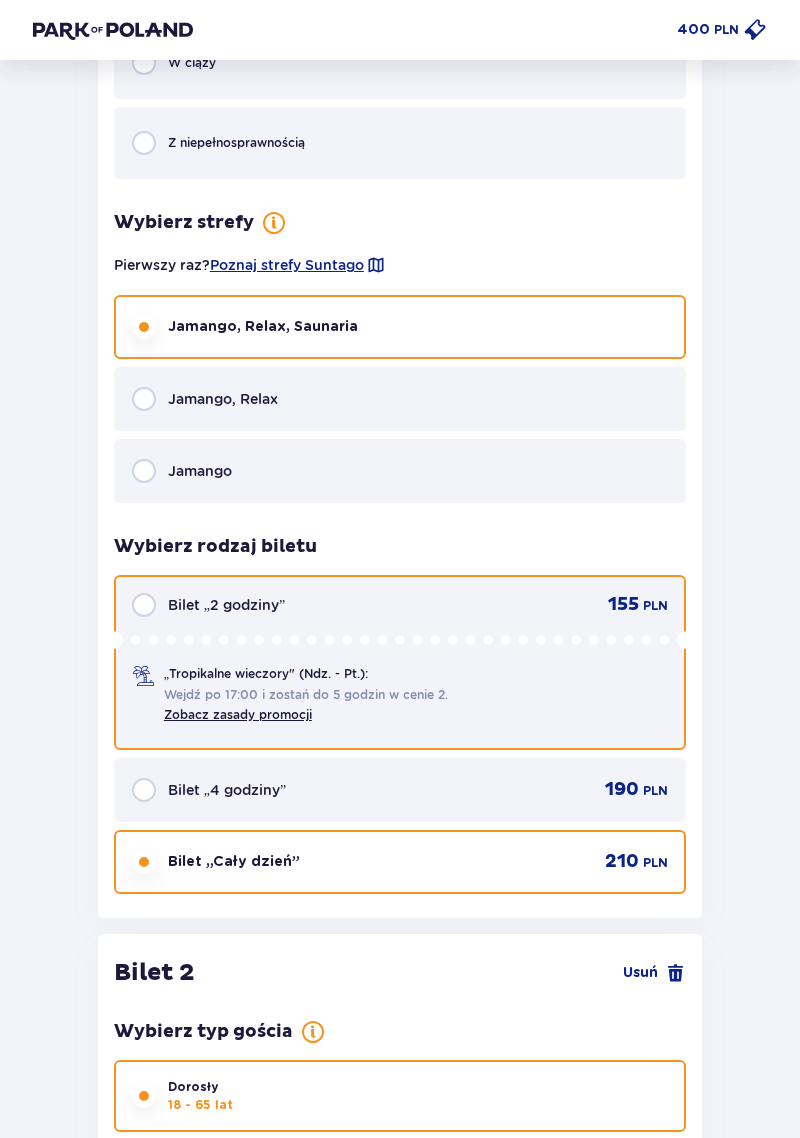 click at bounding box center [144, 605] 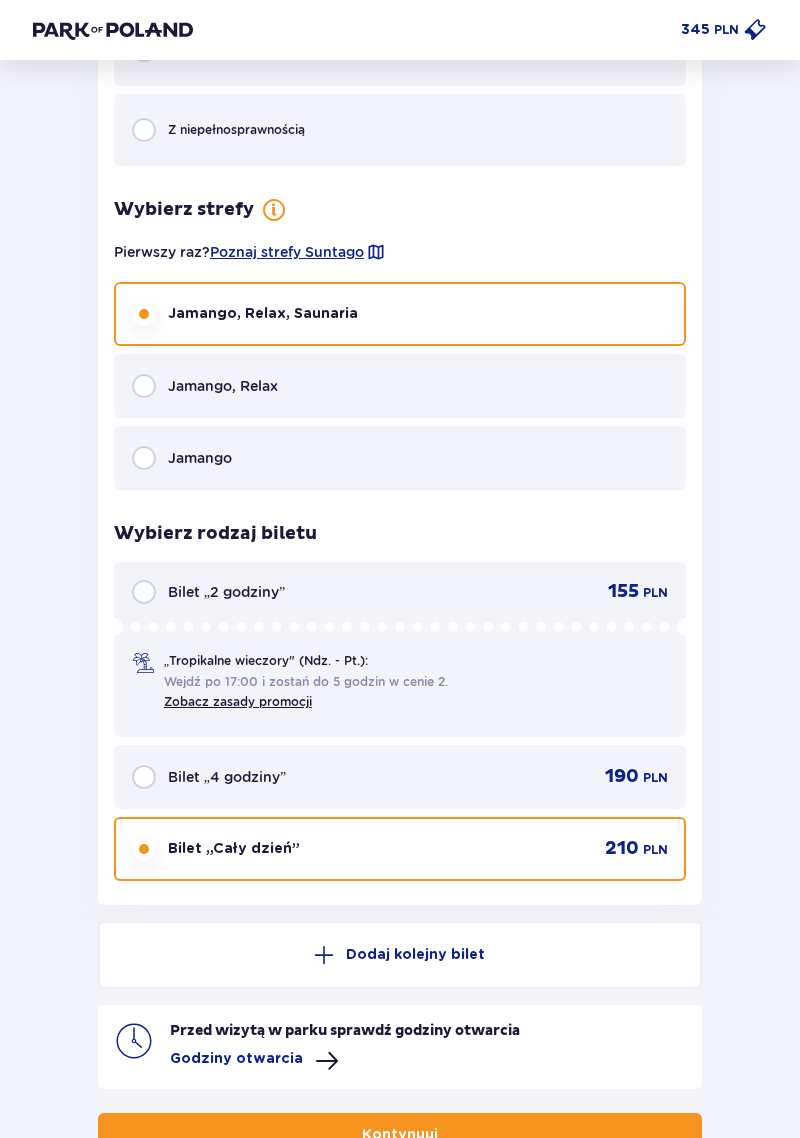 scroll, scrollTop: 2982, scrollLeft: 0, axis: vertical 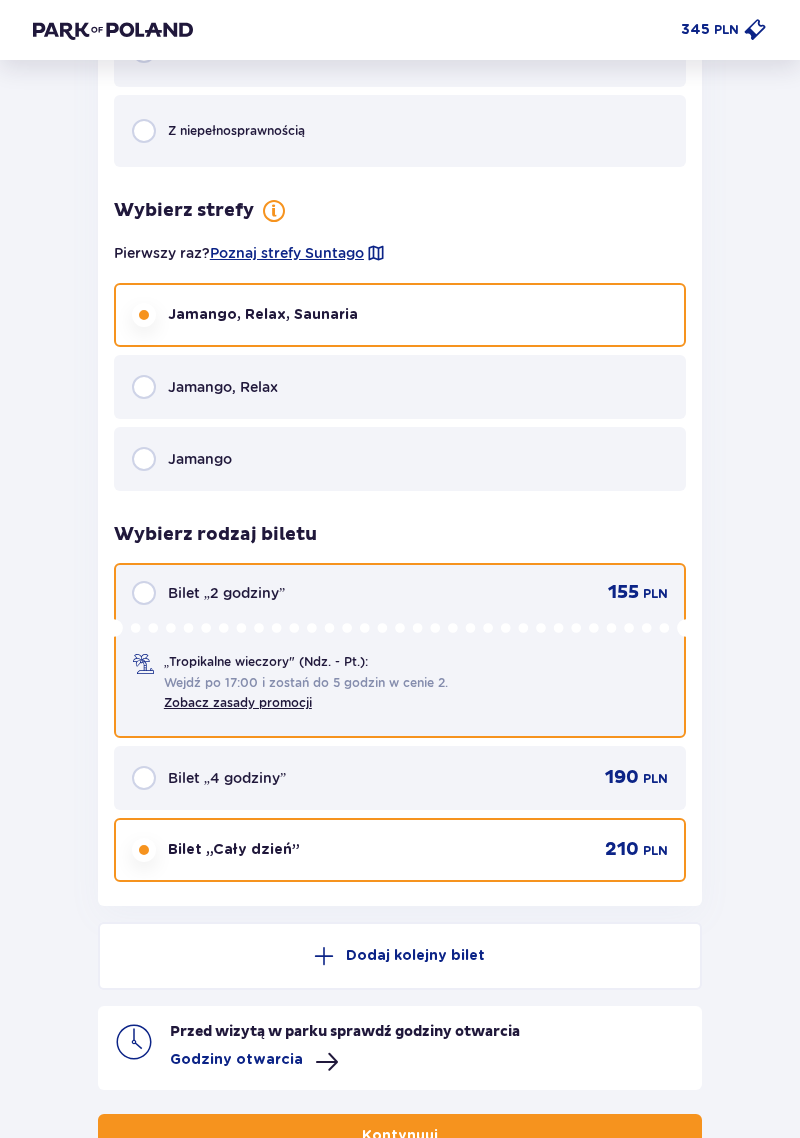 click at bounding box center (144, 593) 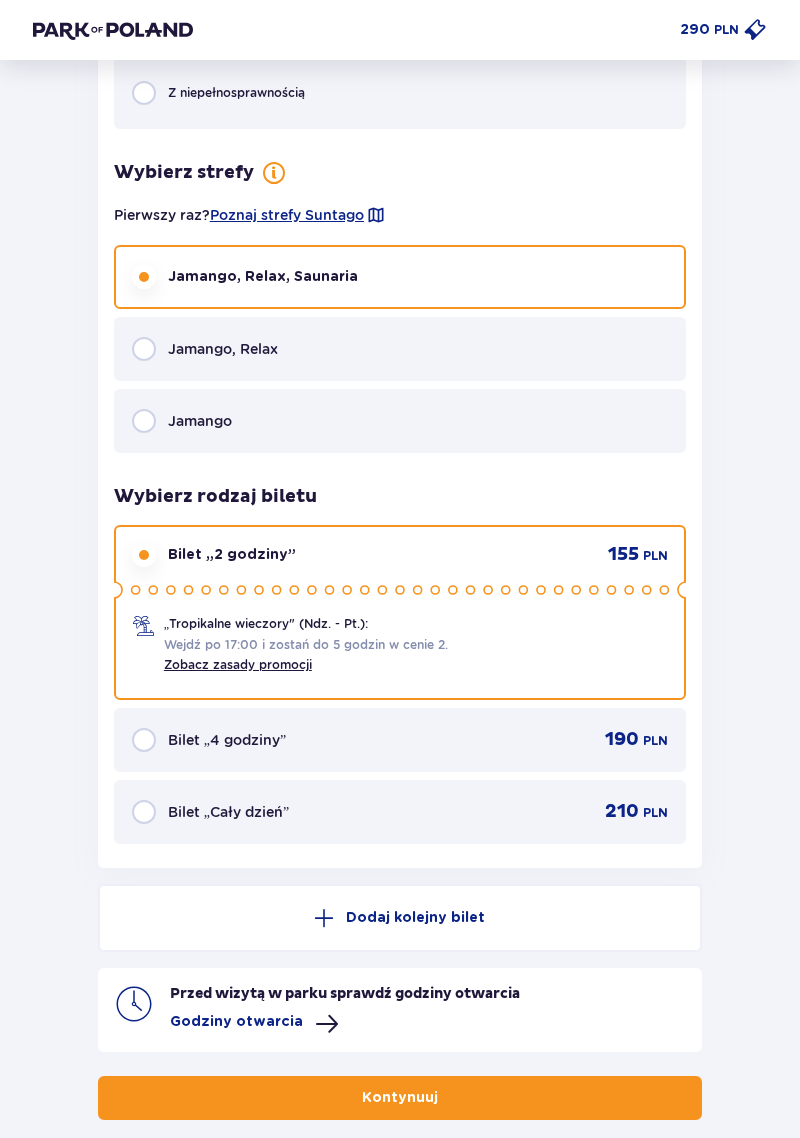 scroll, scrollTop: 3025, scrollLeft: 0, axis: vertical 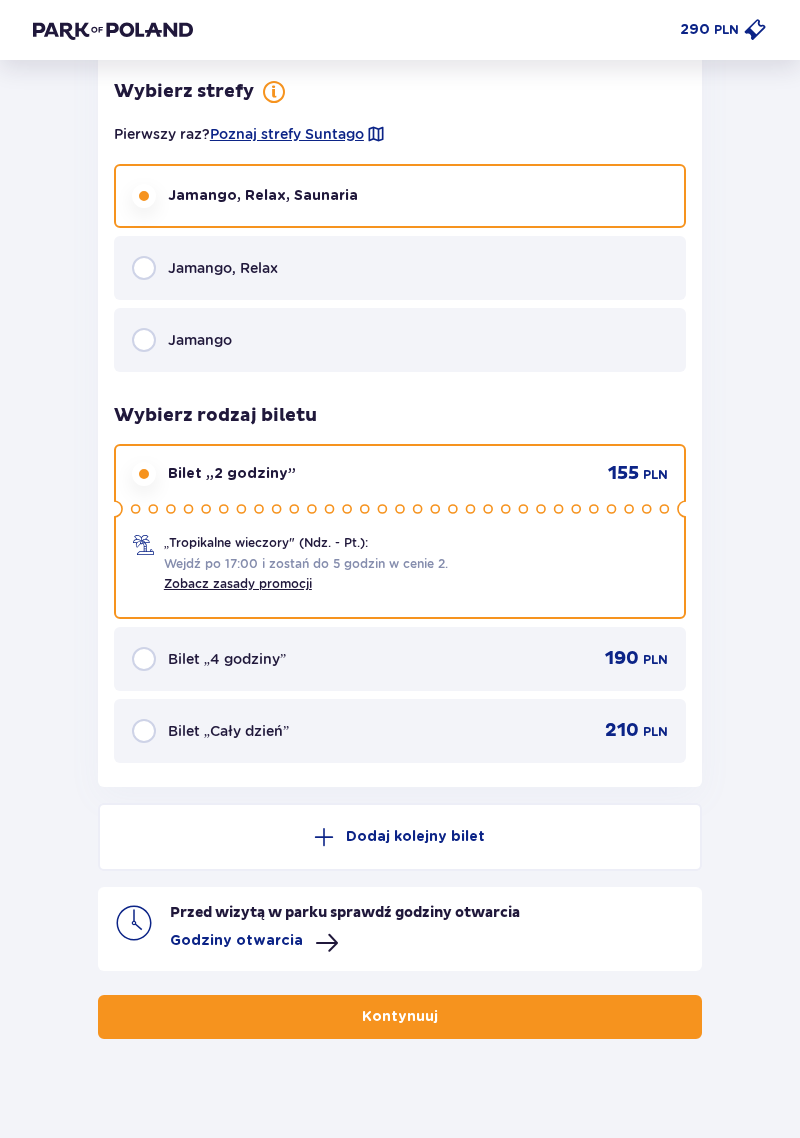 click at bounding box center [113, 30] 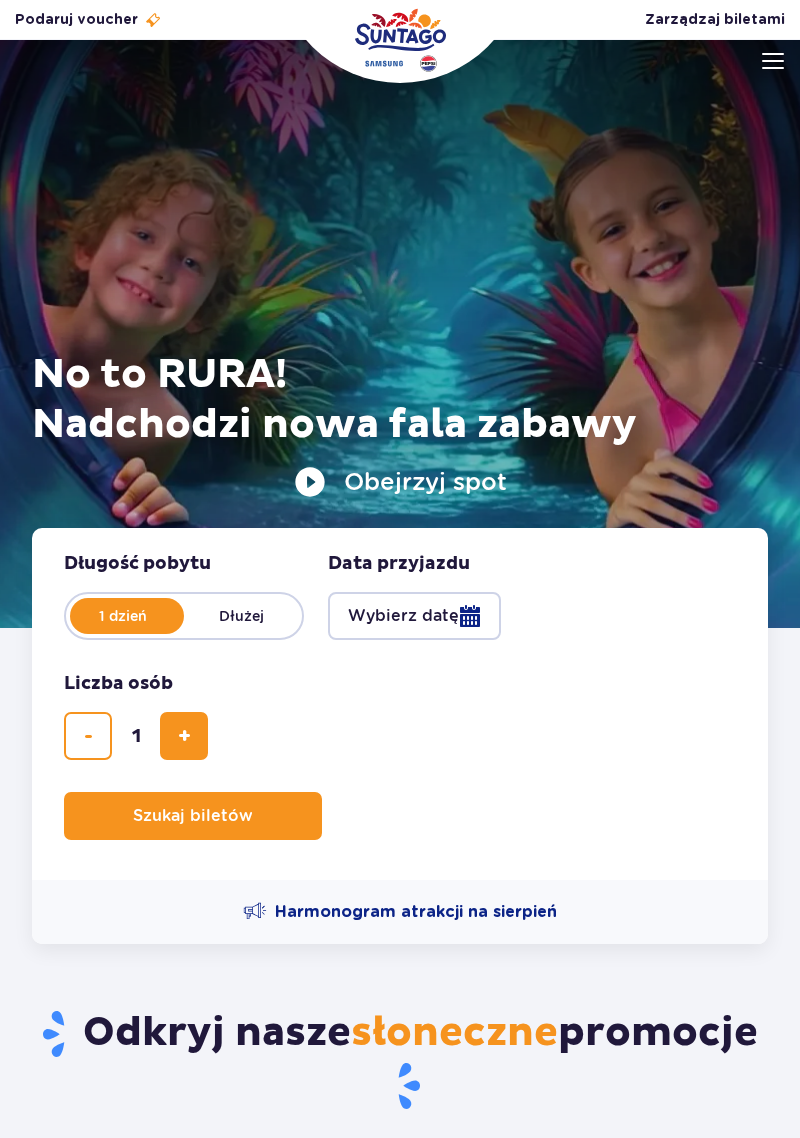 scroll, scrollTop: 0, scrollLeft: 0, axis: both 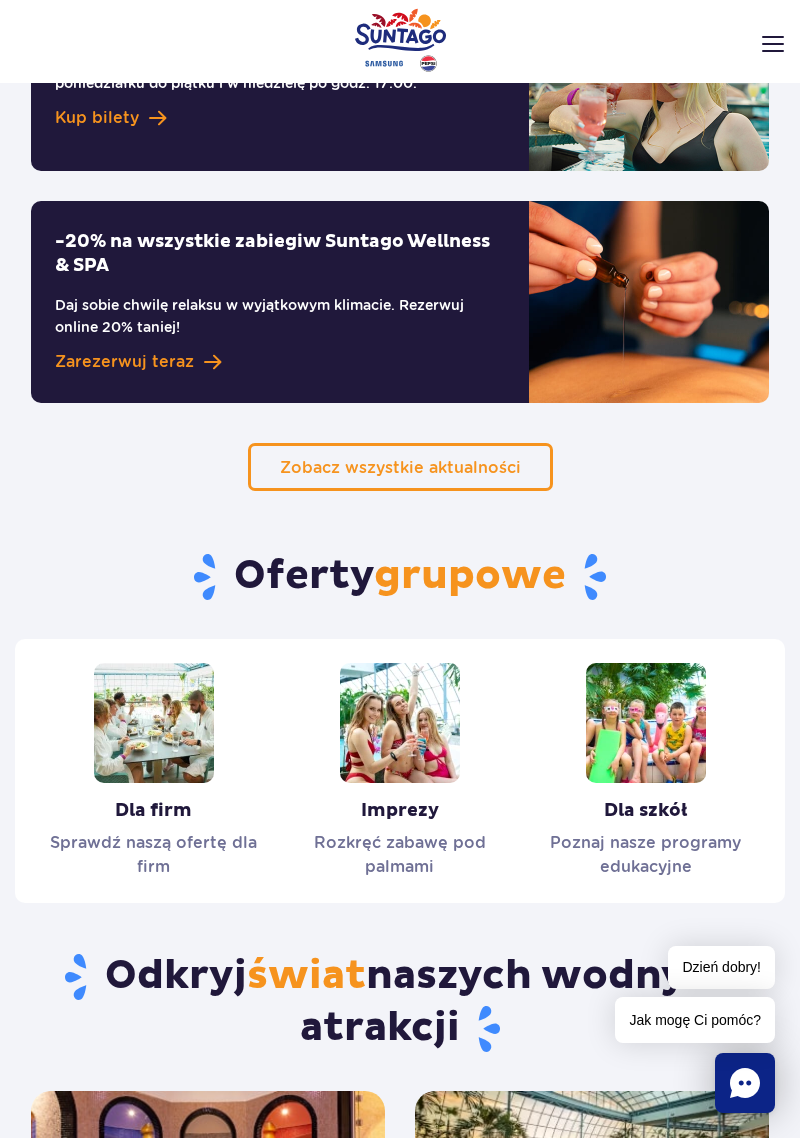 click on "Zobacz wszystkie aktualności" at bounding box center [400, 467] 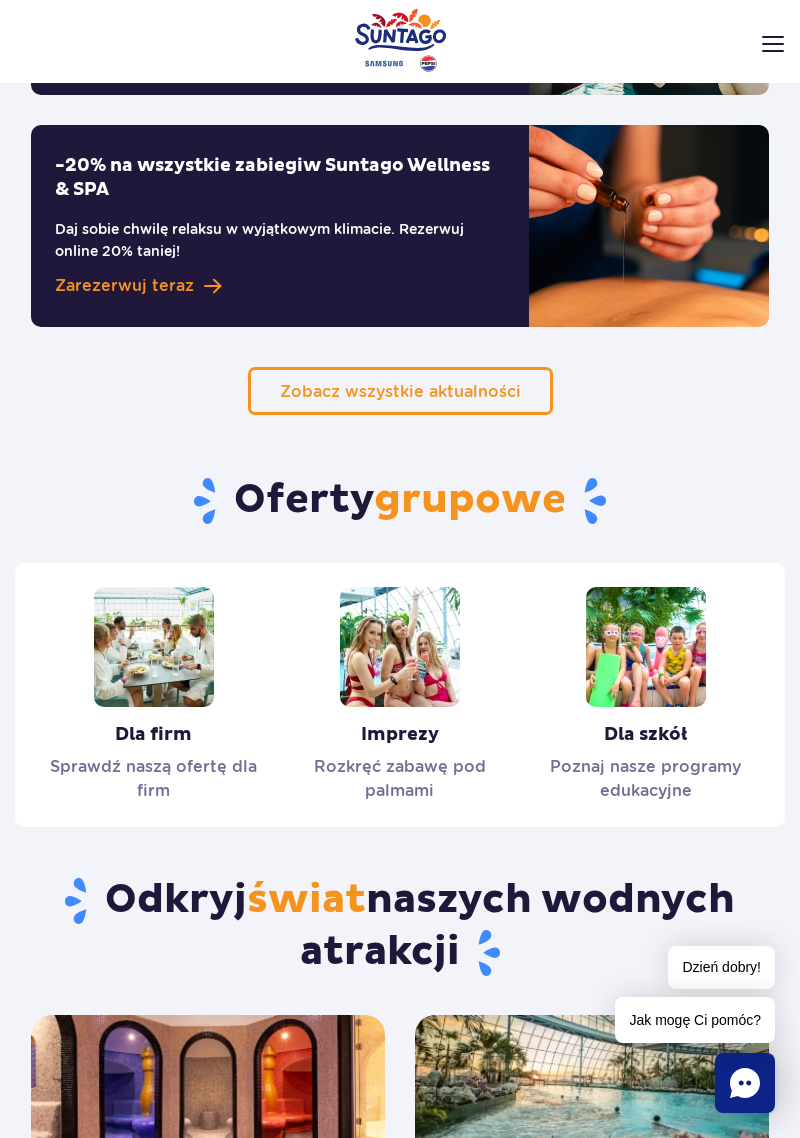 scroll, scrollTop: 1805, scrollLeft: 0, axis: vertical 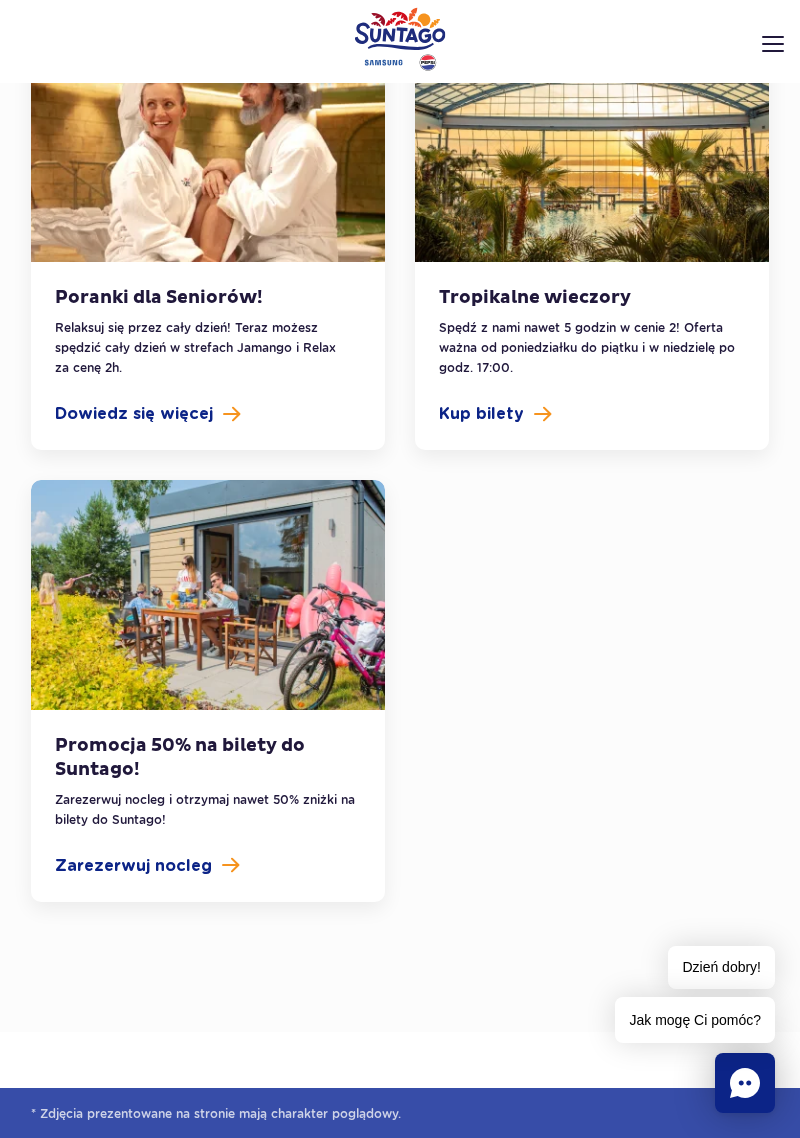click on "Zarezerwuj nocleg" at bounding box center [133, 866] 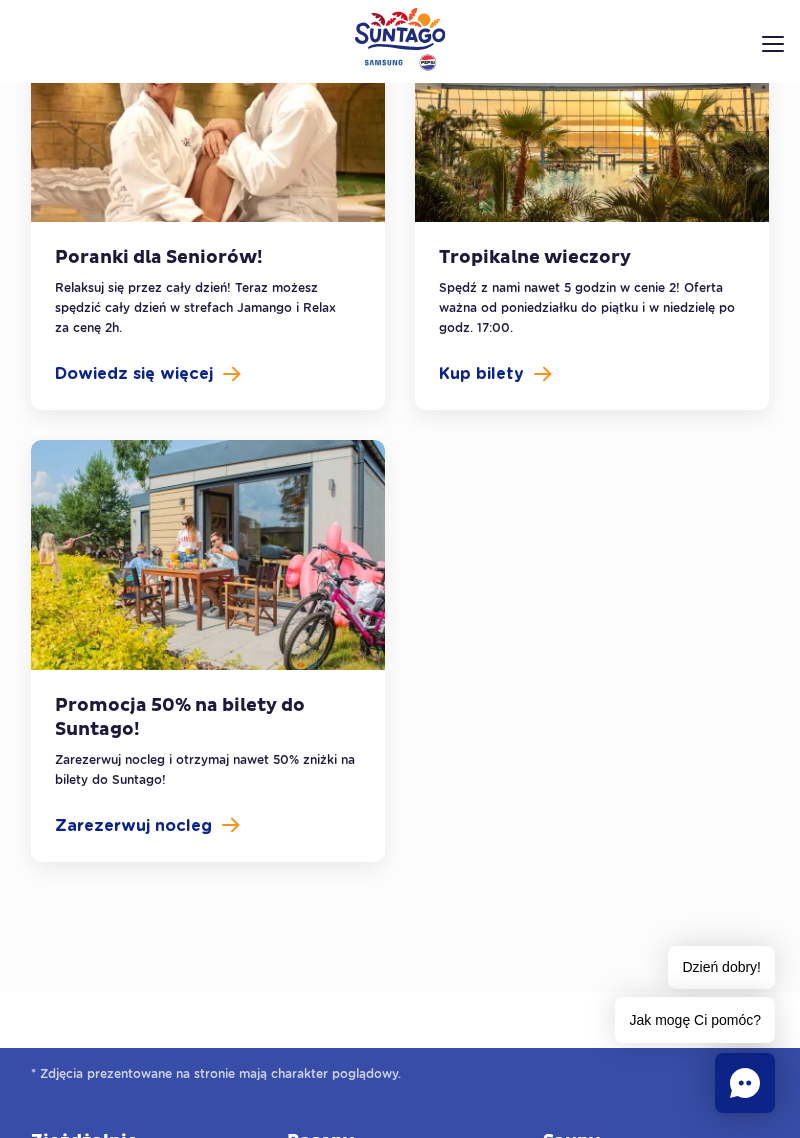 scroll, scrollTop: 2370, scrollLeft: 0, axis: vertical 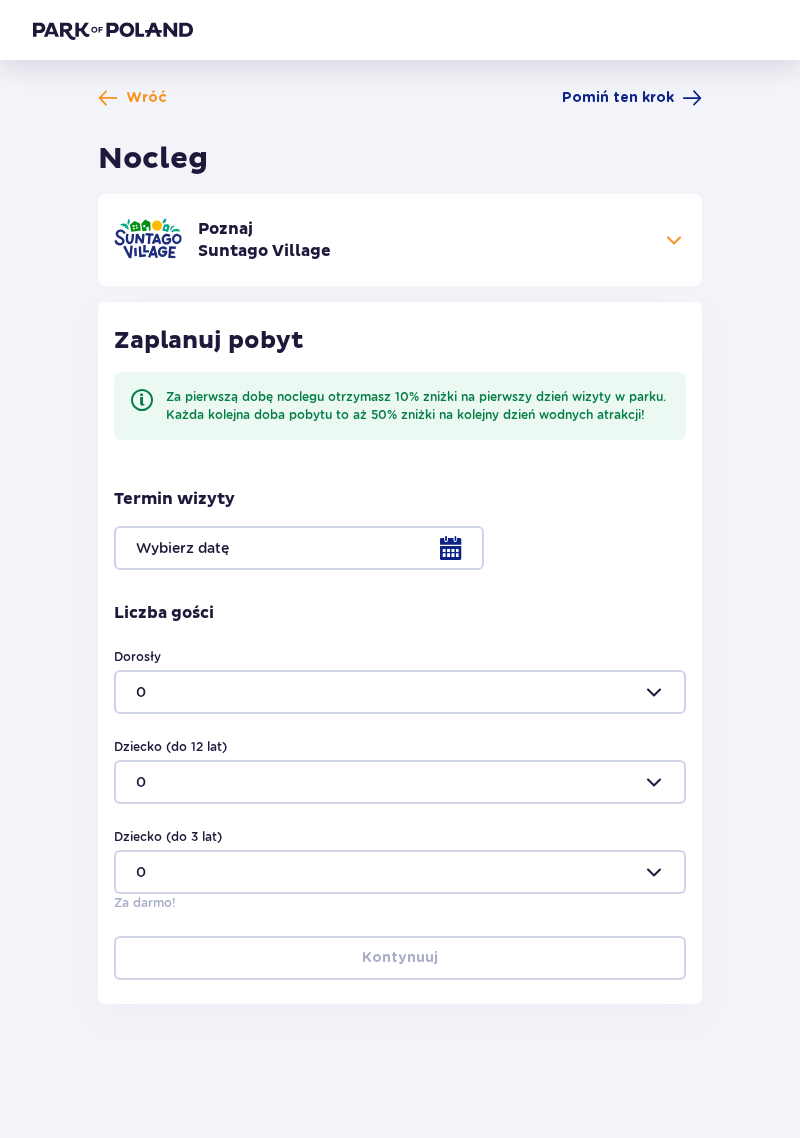 click at bounding box center [400, 548] 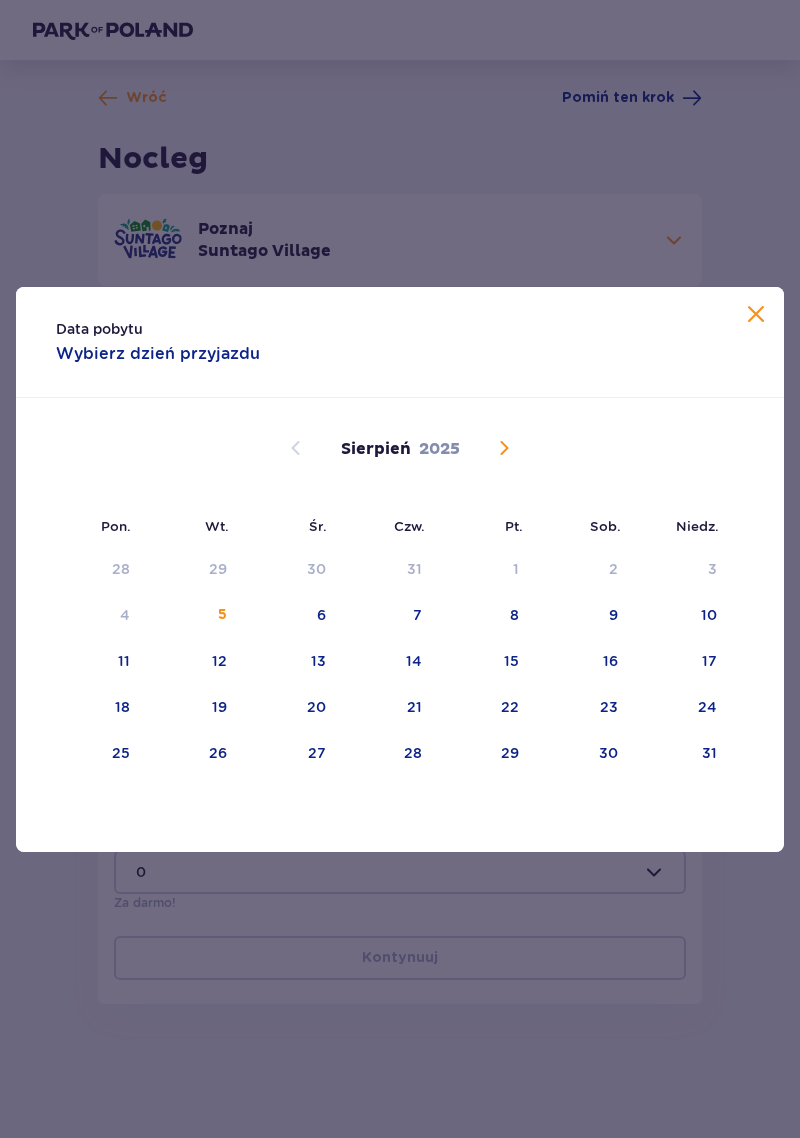click on "13" at bounding box center [290, 662] 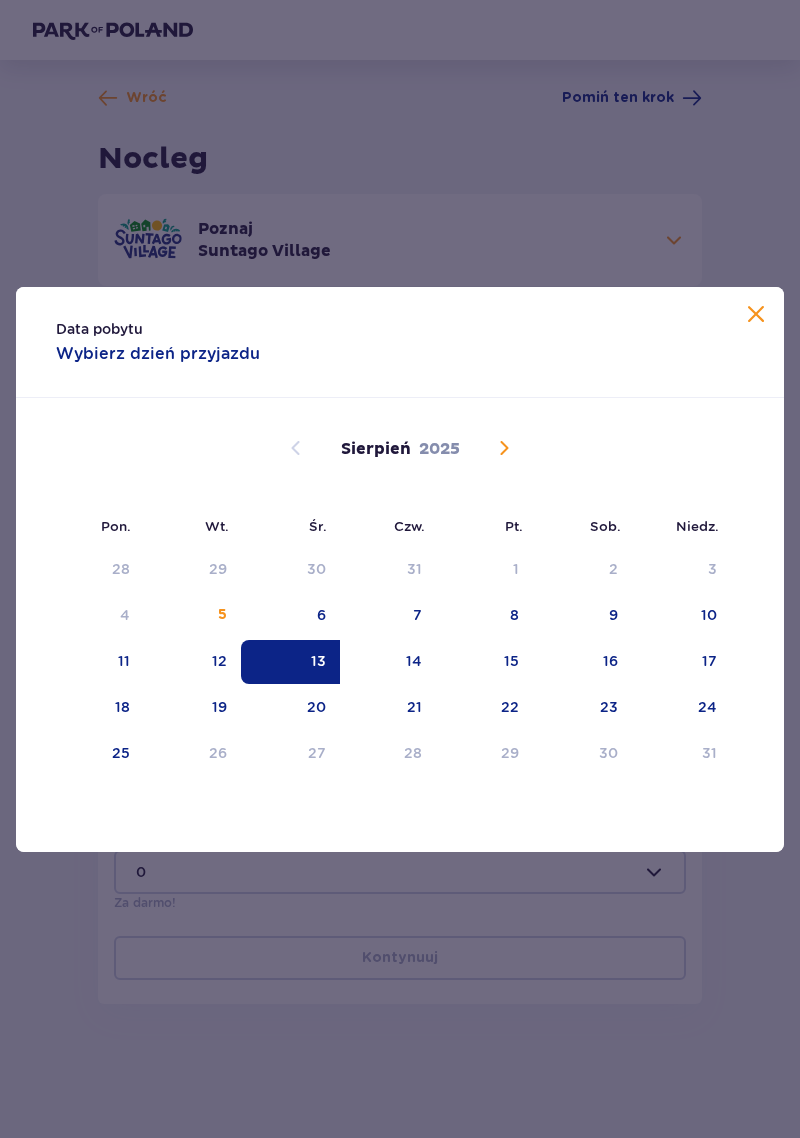 click on "14" at bounding box center [388, 662] 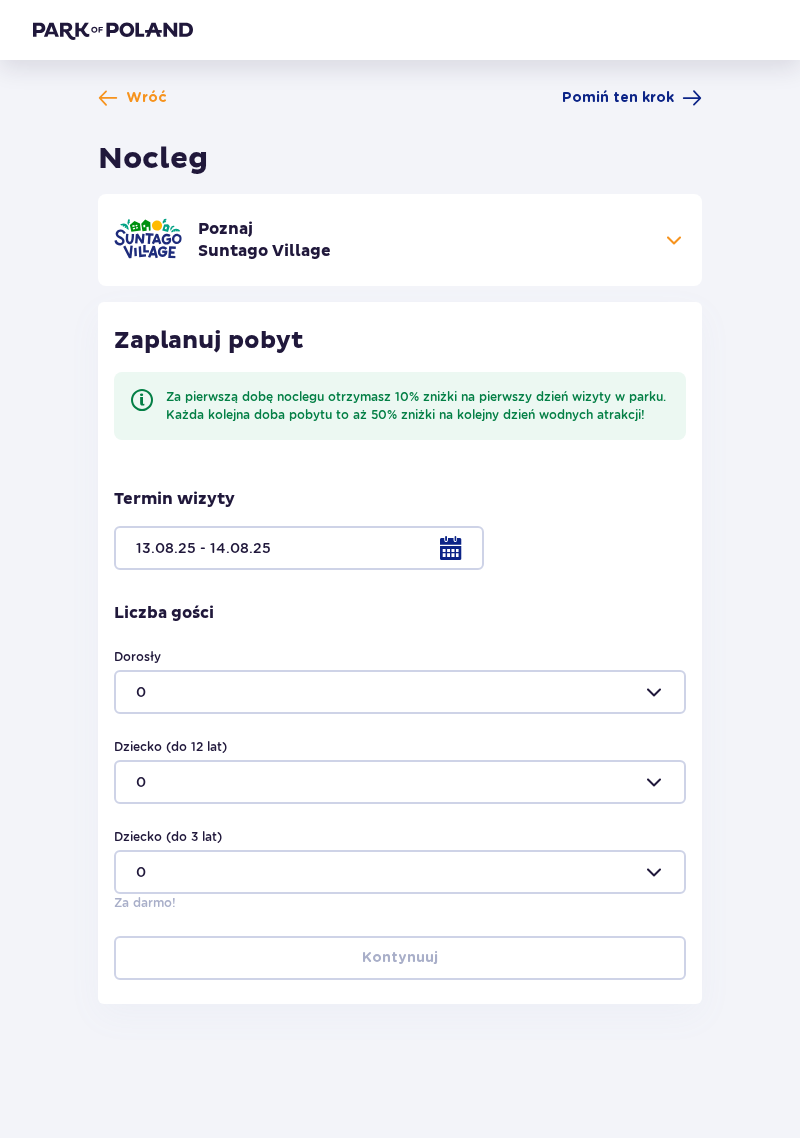 click at bounding box center (400, 692) 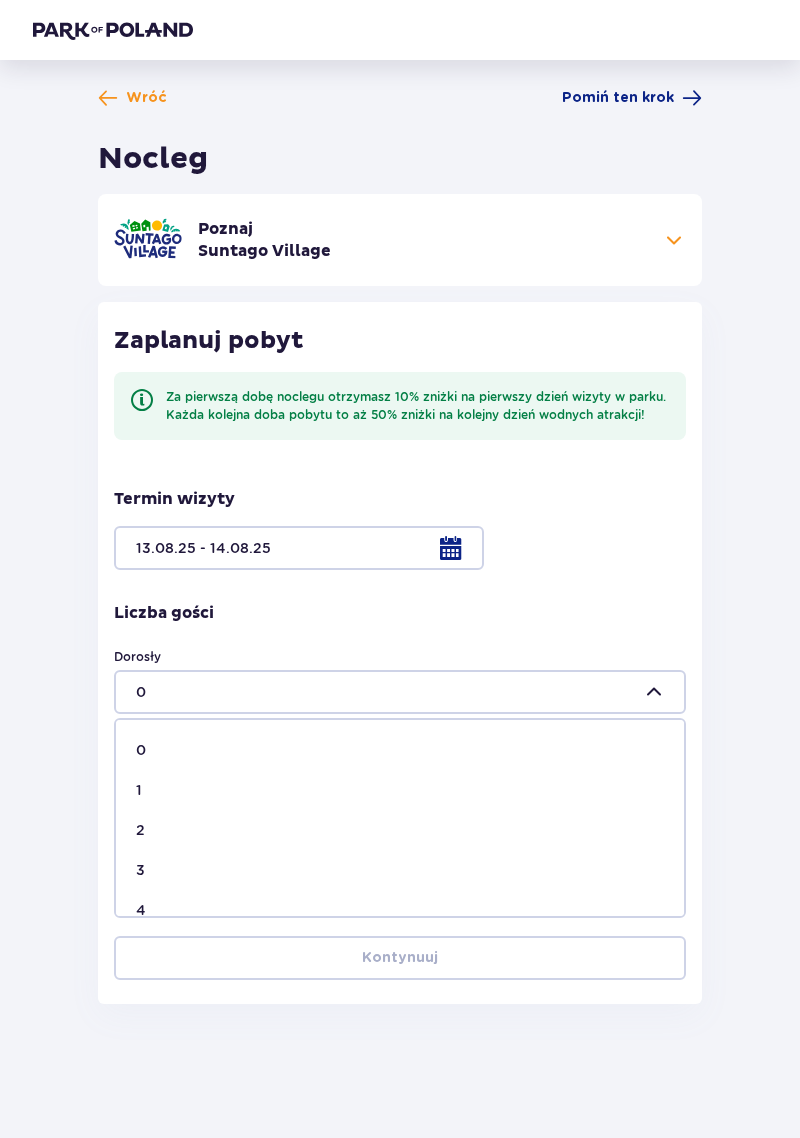 click on "3" at bounding box center (140, 870) 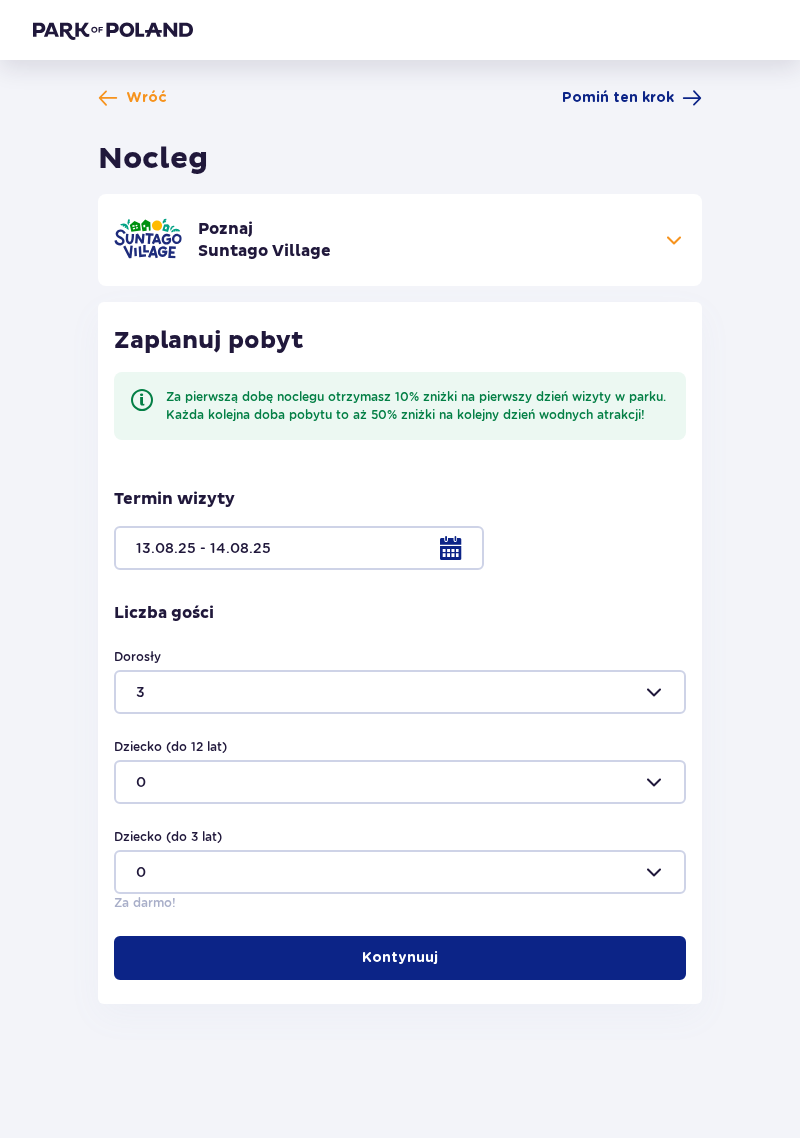 type on "3" 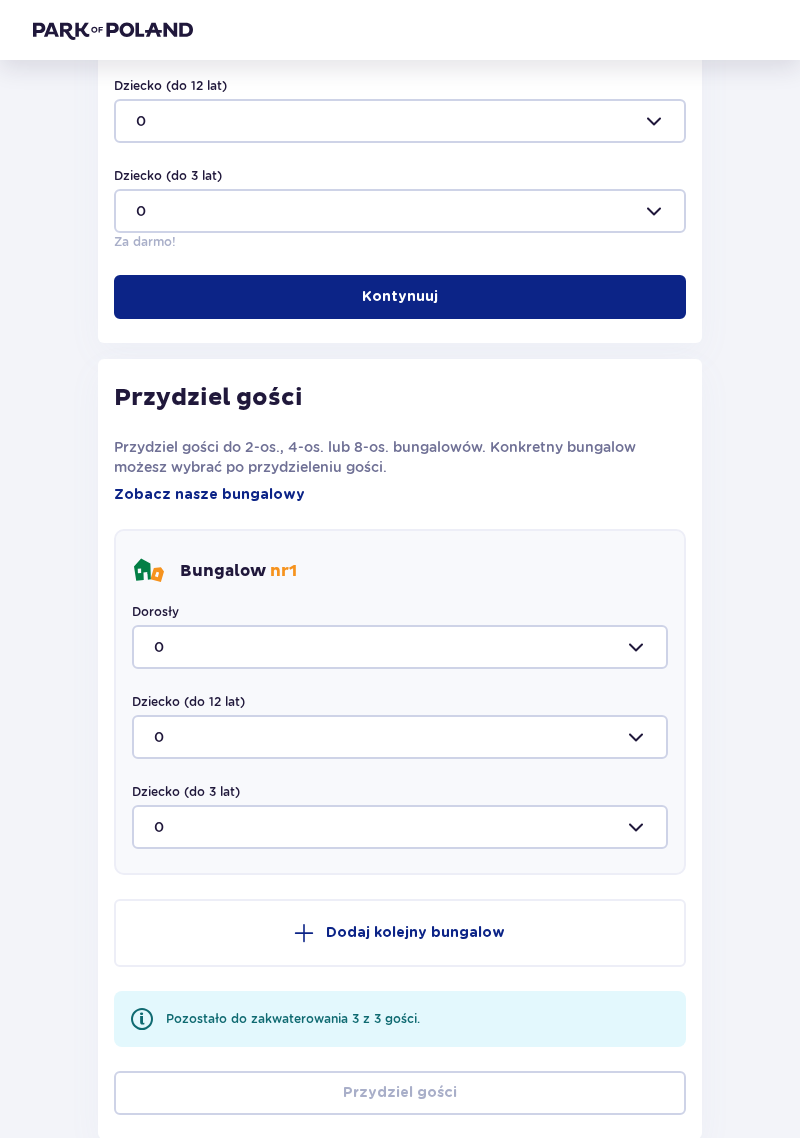 scroll, scrollTop: 686, scrollLeft: 0, axis: vertical 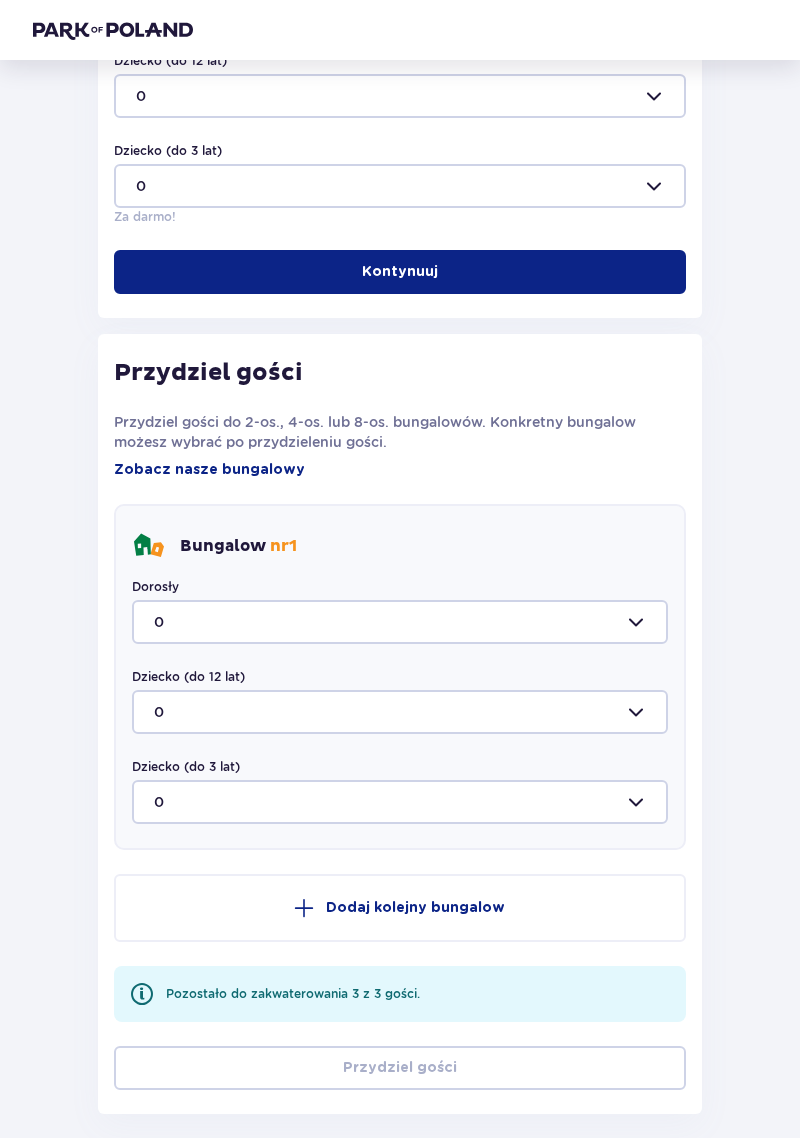 click at bounding box center [400, 622] 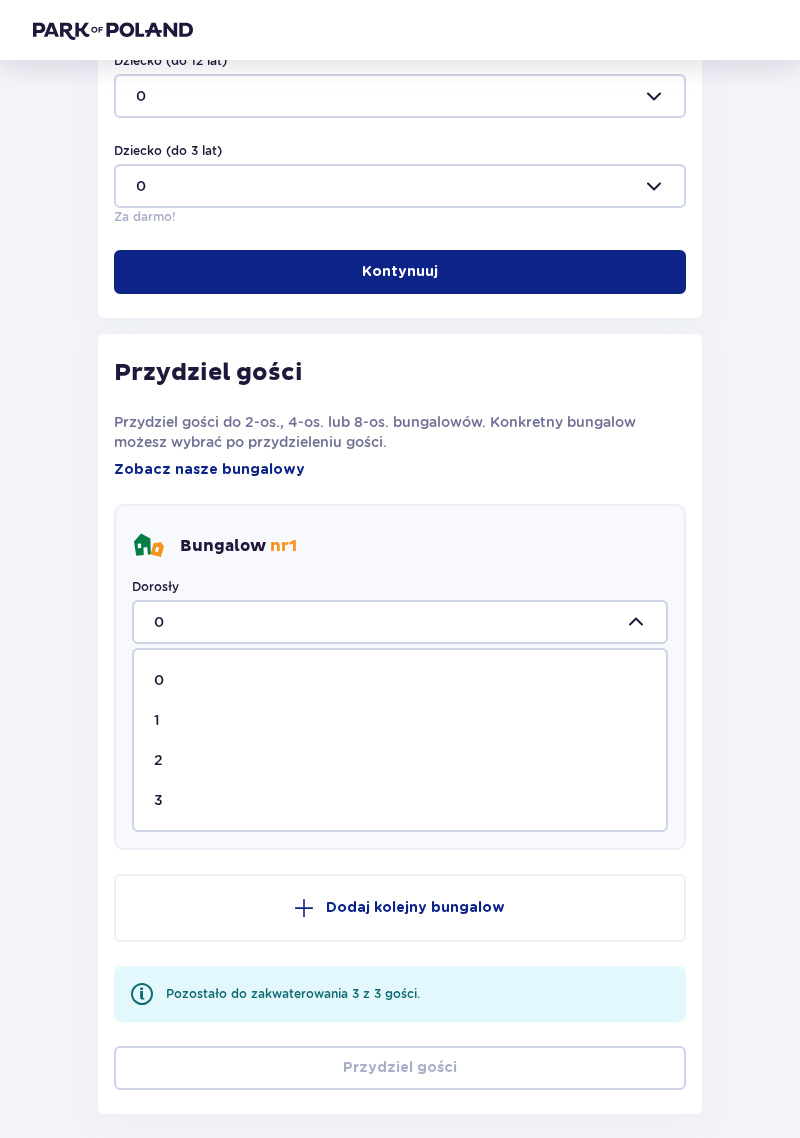 click on "3" at bounding box center [158, 800] 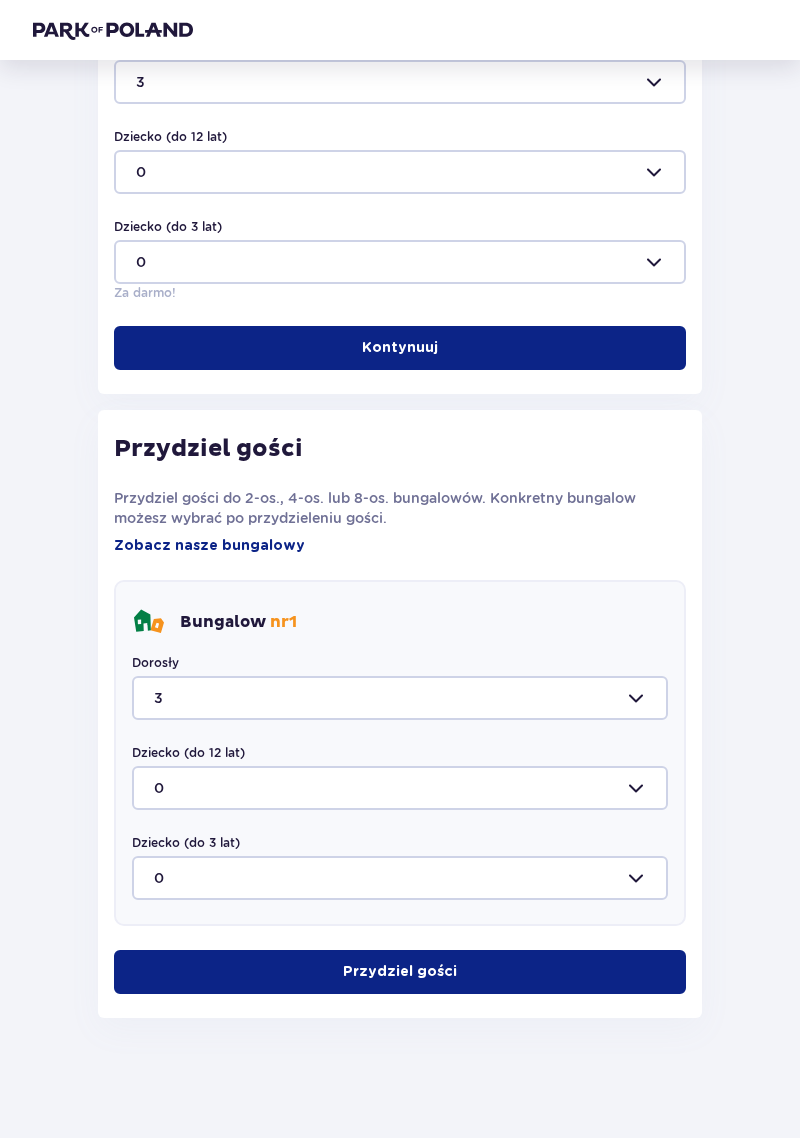 scroll, scrollTop: 514, scrollLeft: 0, axis: vertical 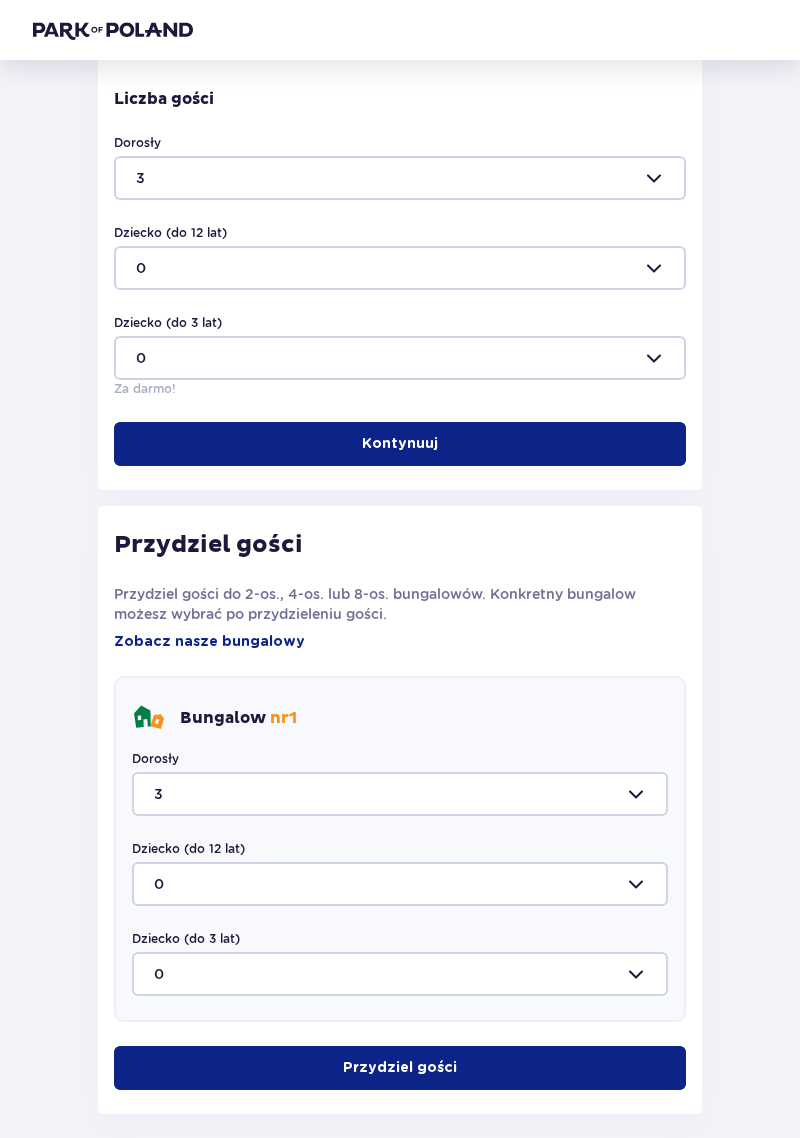 click on "Przydziel gości" at bounding box center (400, 1068) 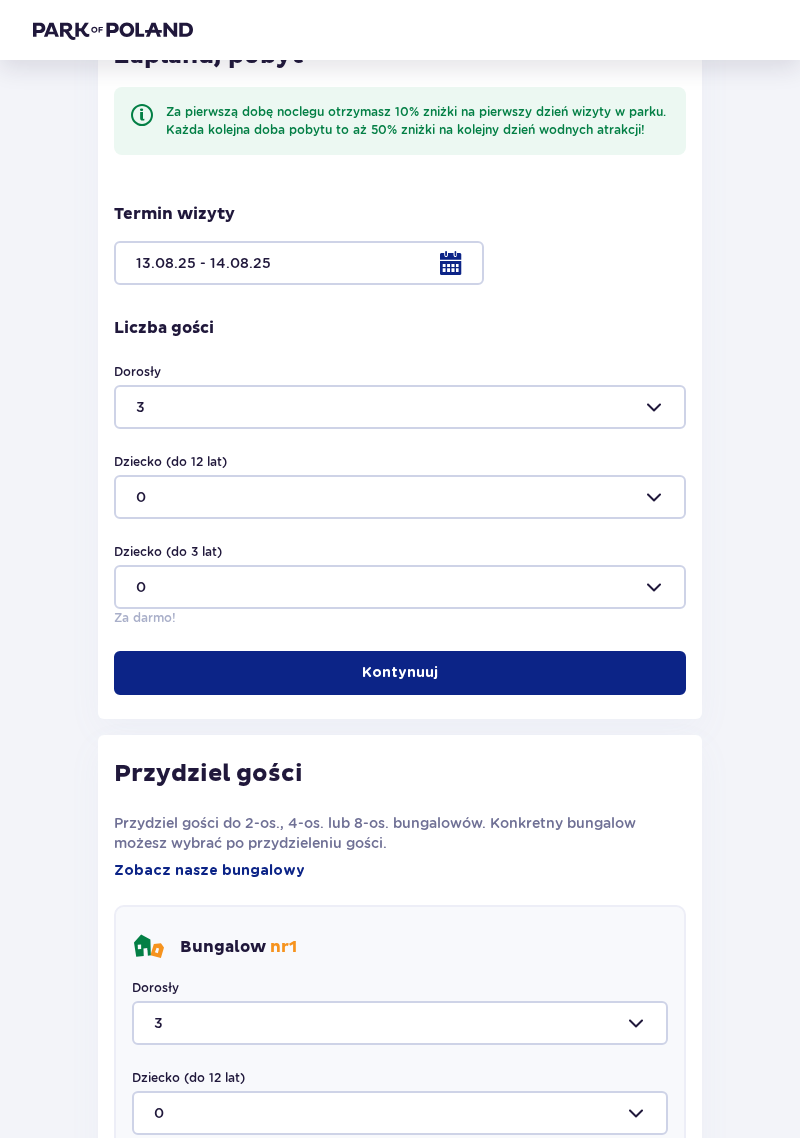 scroll, scrollTop: 0, scrollLeft: 0, axis: both 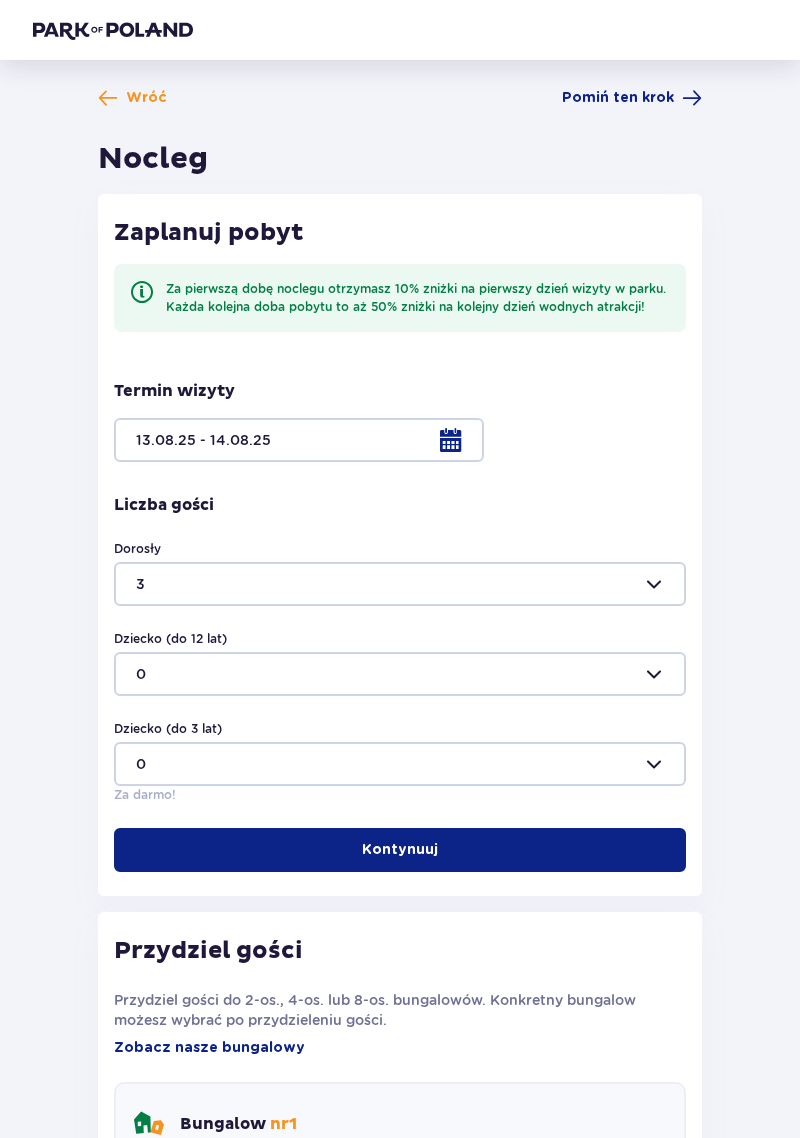 click at bounding box center (108, 98) 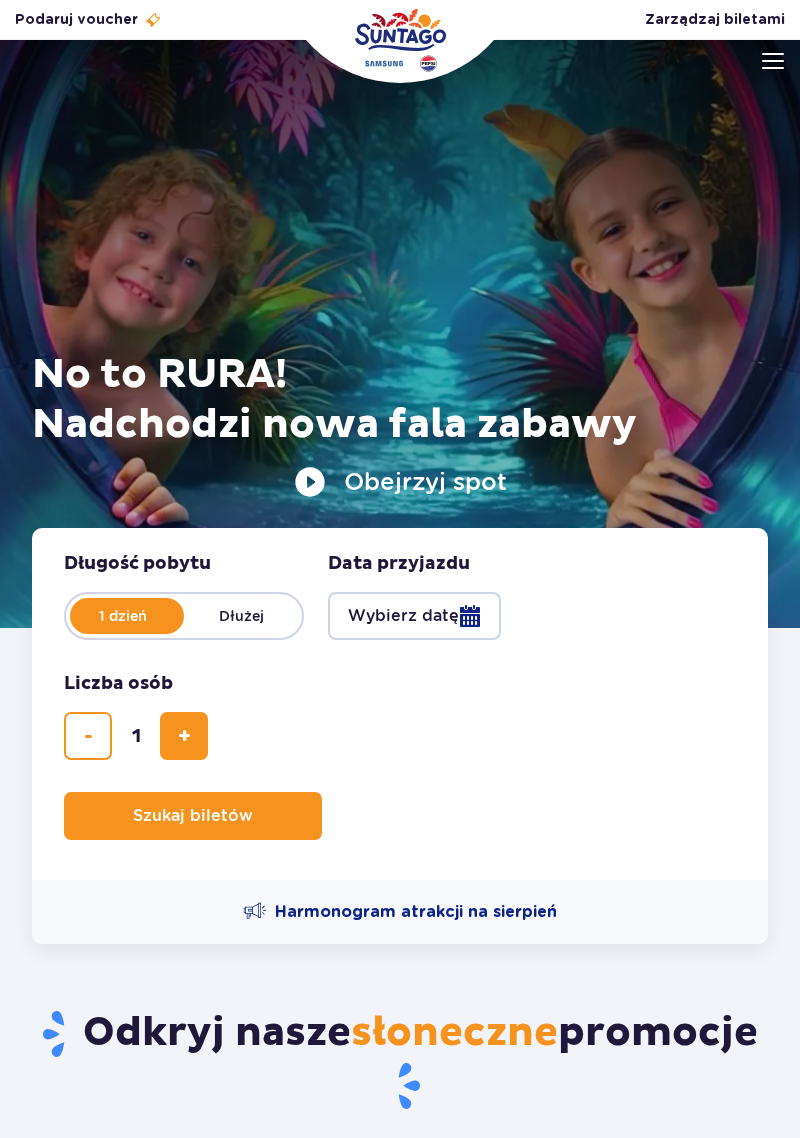 scroll, scrollTop: 0, scrollLeft: 0, axis: both 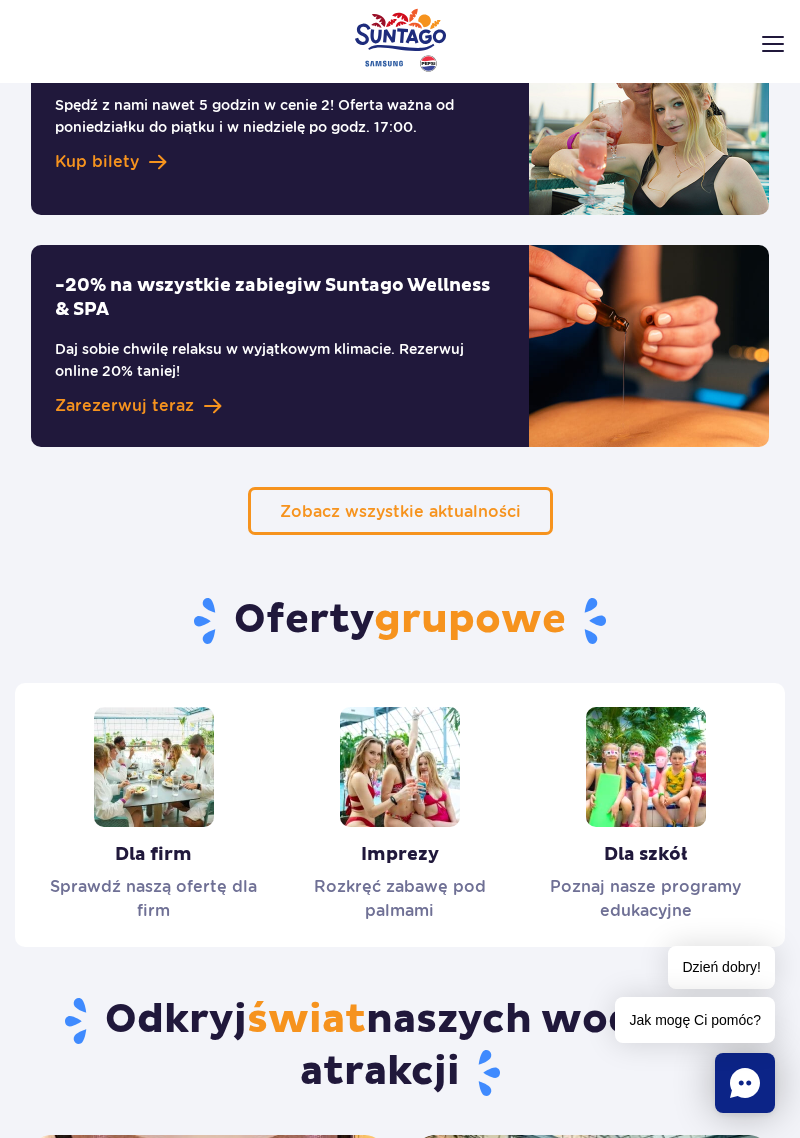 click on "Zobacz wszystkie aktualności" at bounding box center (400, 511) 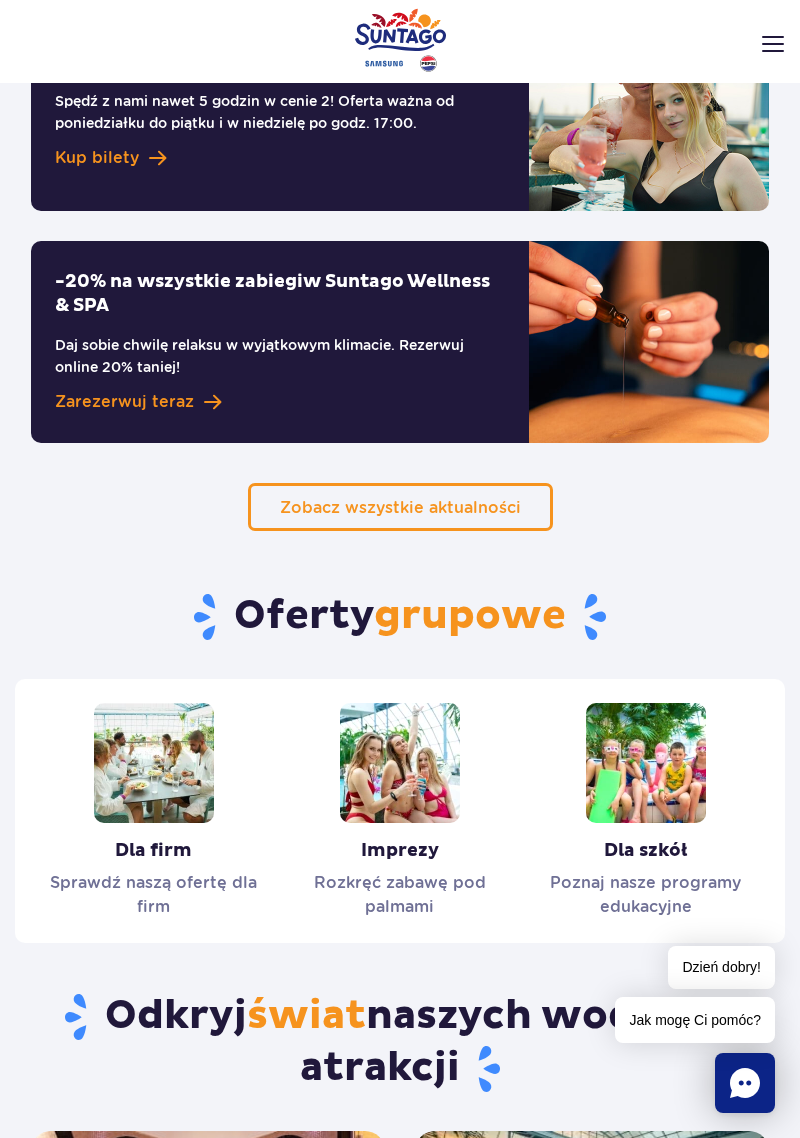 scroll, scrollTop: 1705, scrollLeft: 0, axis: vertical 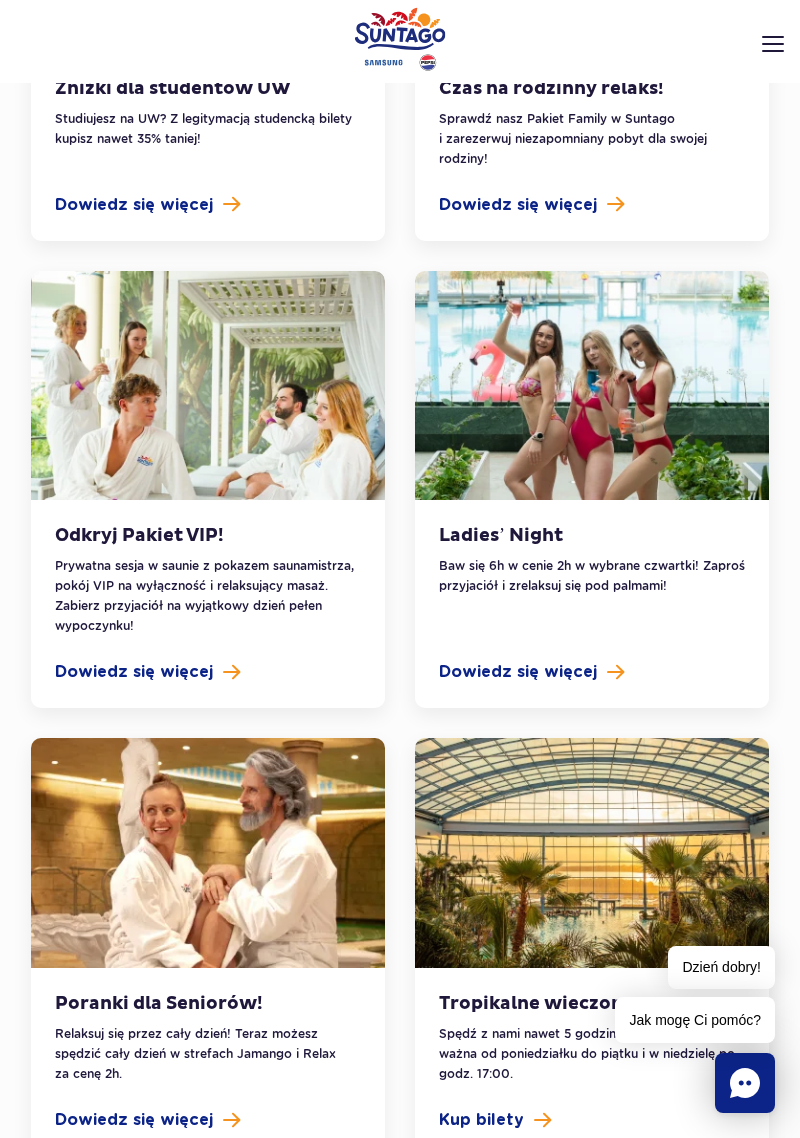 click on "Dowiedz się więcej" at bounding box center (134, 672) 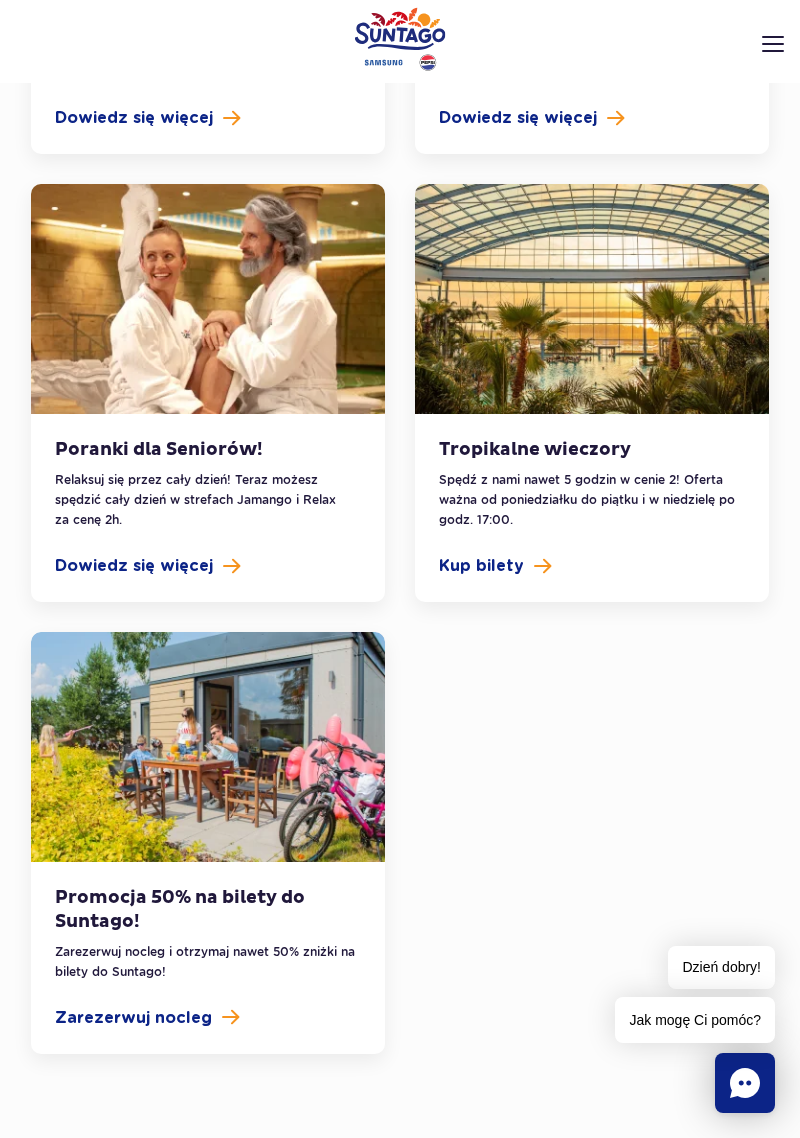 scroll, scrollTop: 2147, scrollLeft: 0, axis: vertical 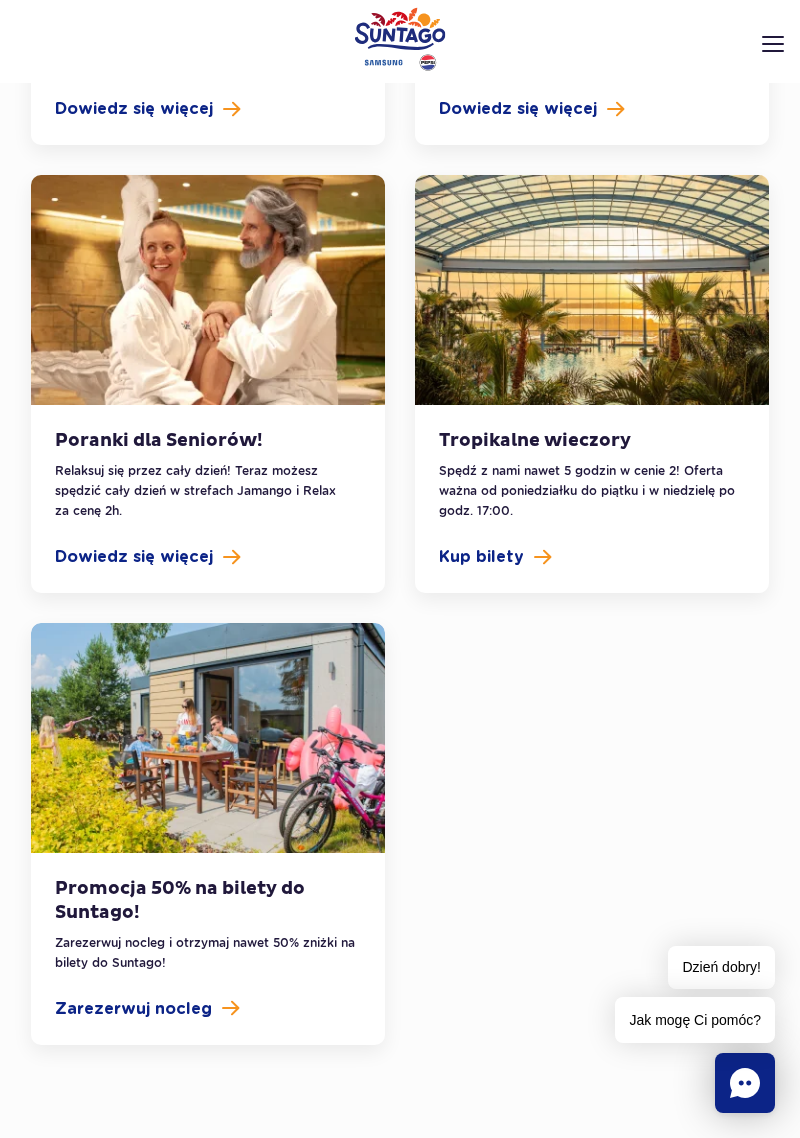 click on "Kup bilety" at bounding box center (481, 557) 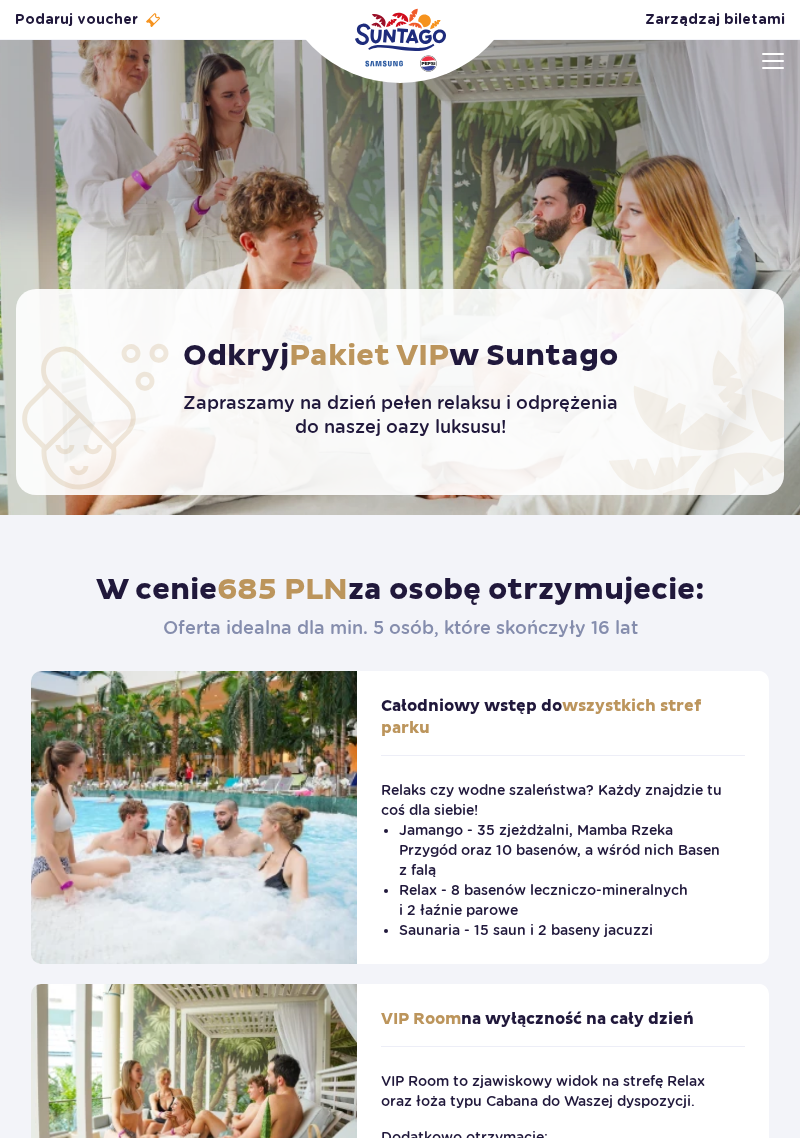 scroll, scrollTop: 0, scrollLeft: 0, axis: both 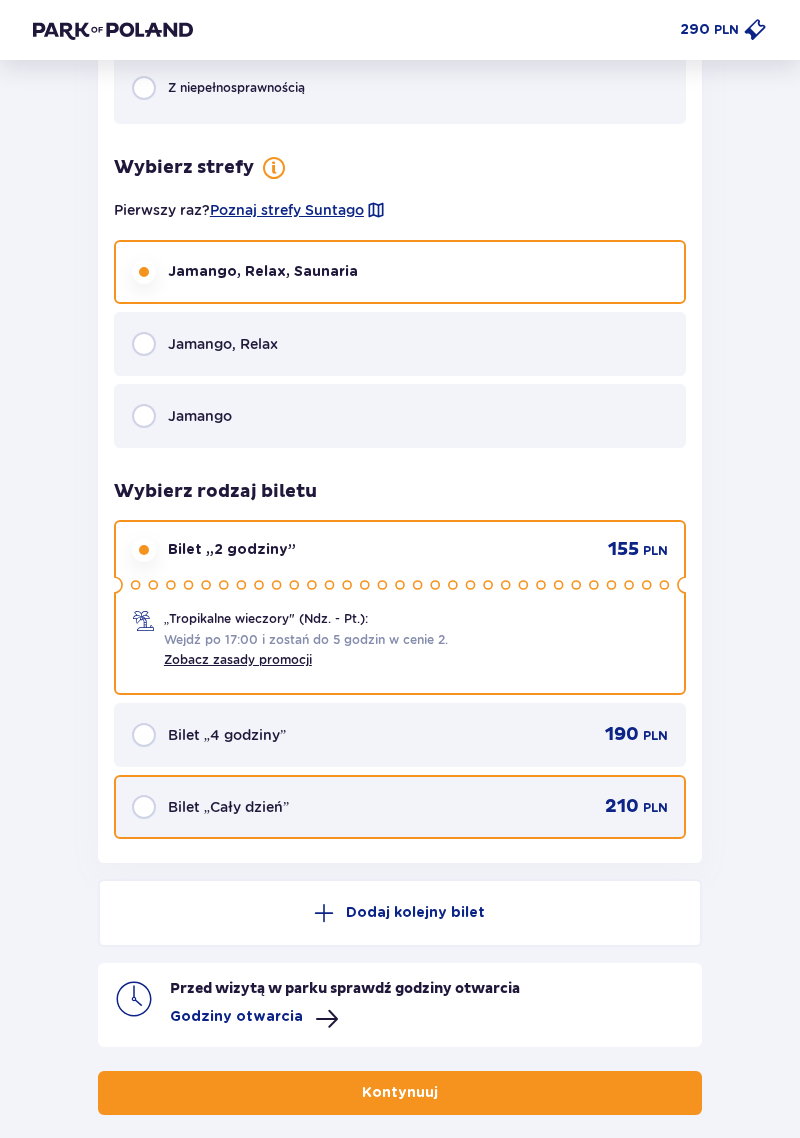 click at bounding box center [144, 807] 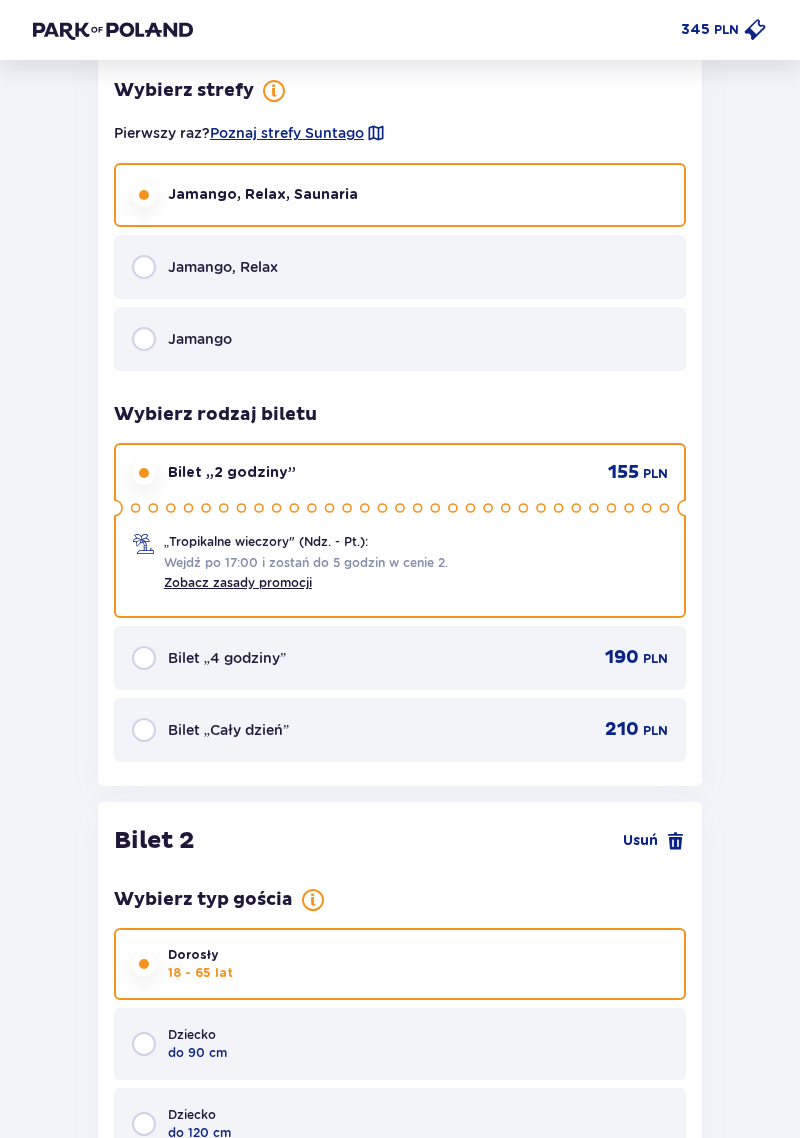 scroll, scrollTop: 1584, scrollLeft: 0, axis: vertical 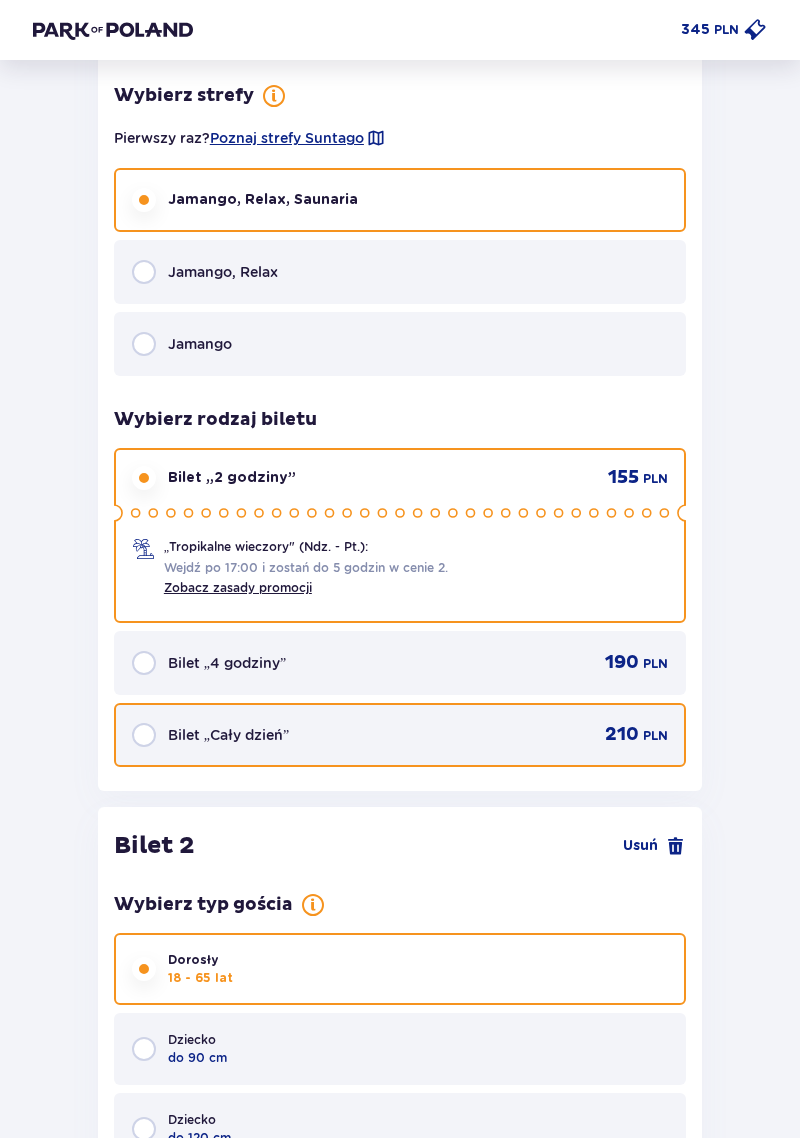 click at bounding box center (144, 735) 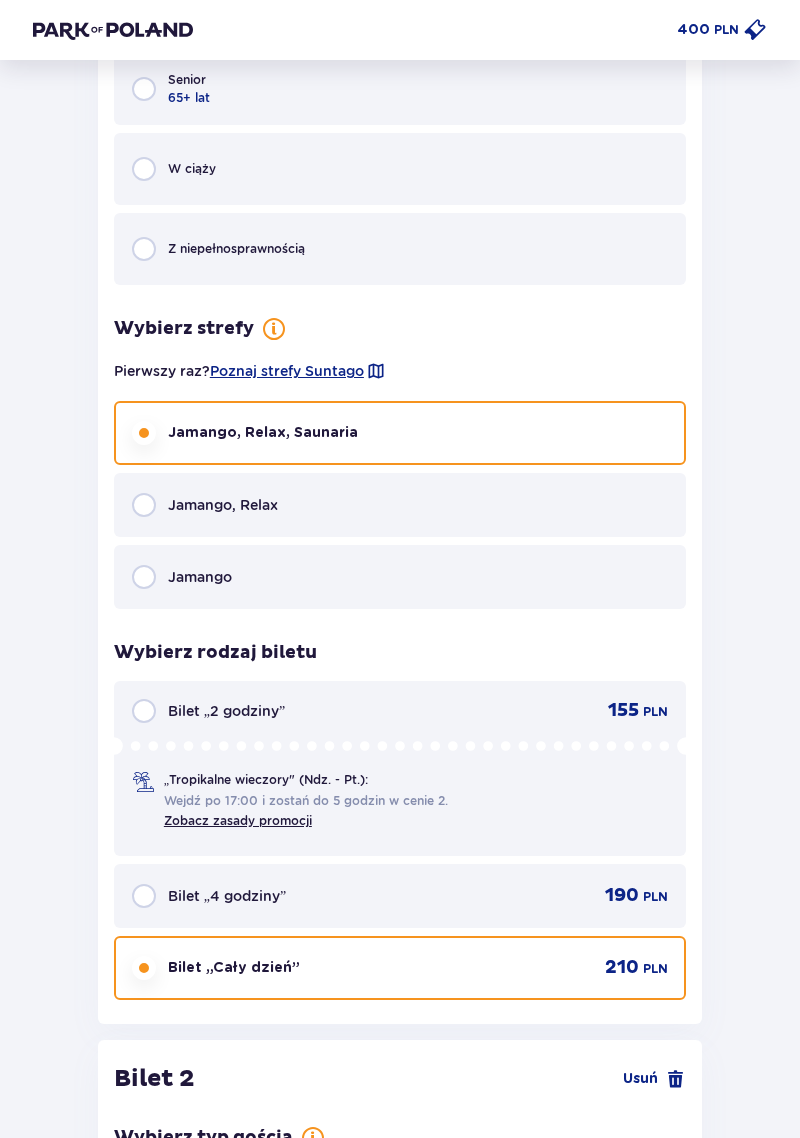 scroll, scrollTop: 1350, scrollLeft: 0, axis: vertical 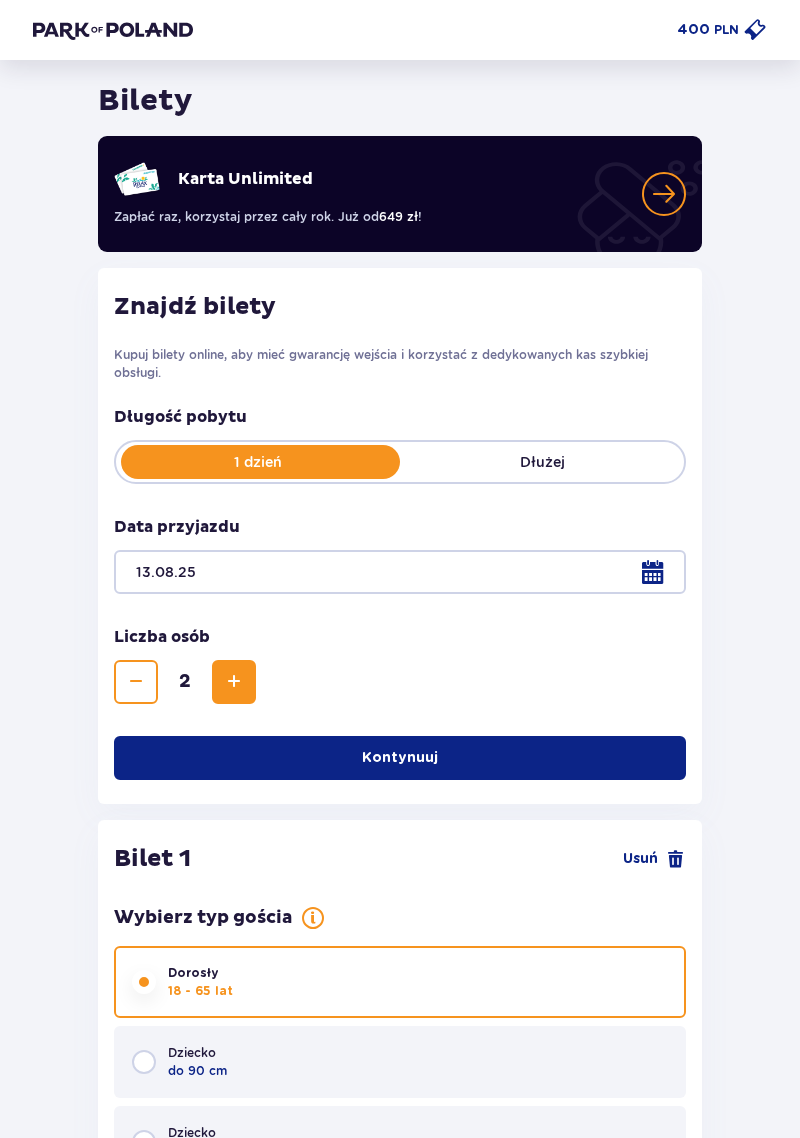 click at bounding box center [234, 682] 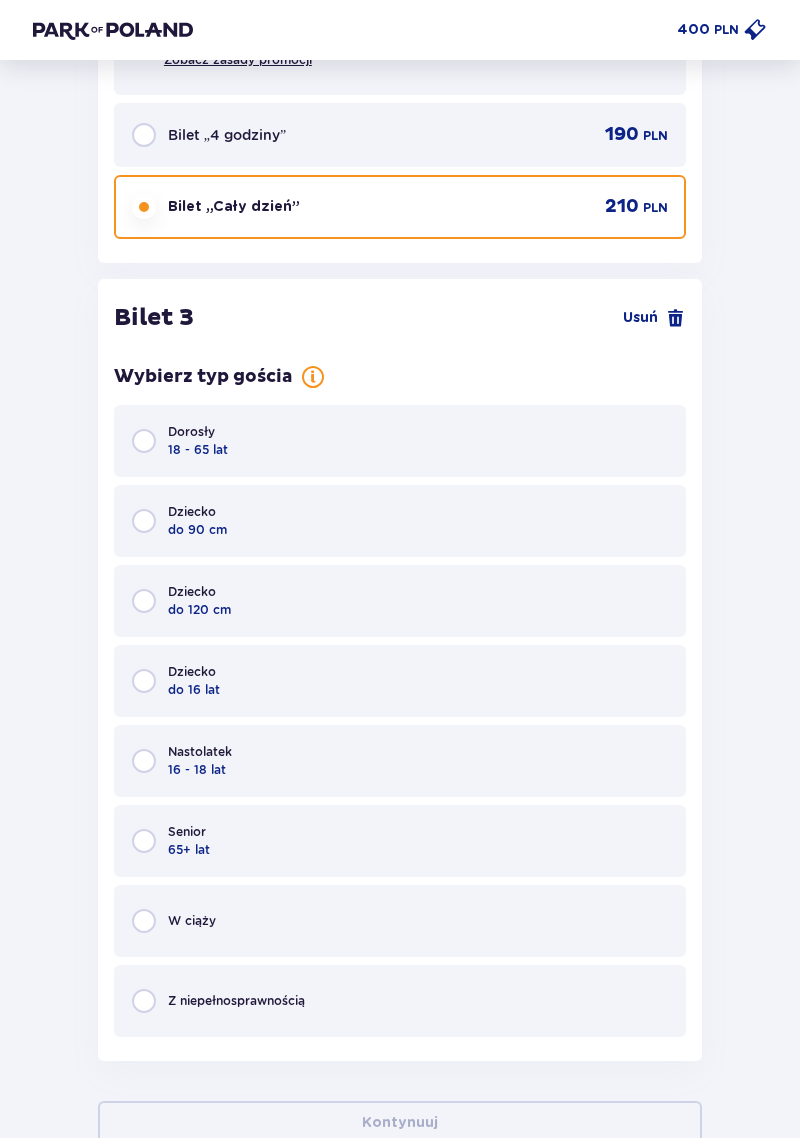 scroll, scrollTop: 4023, scrollLeft: 0, axis: vertical 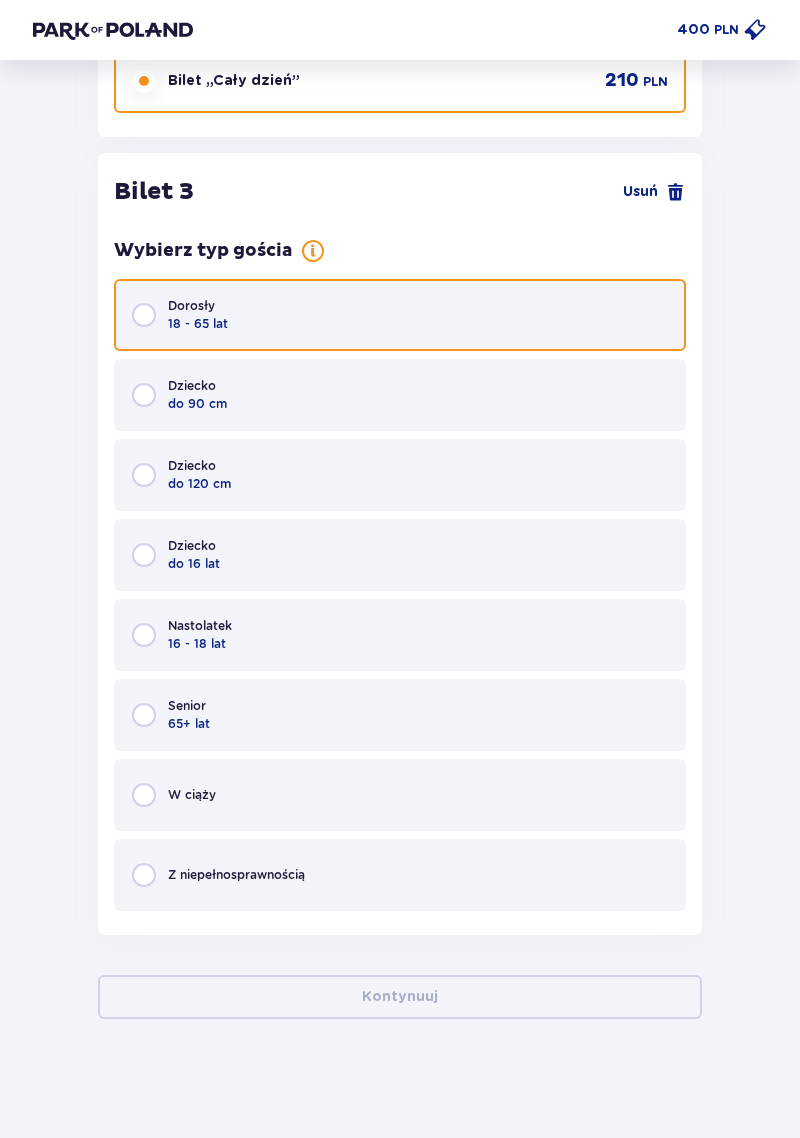 click at bounding box center [144, 315] 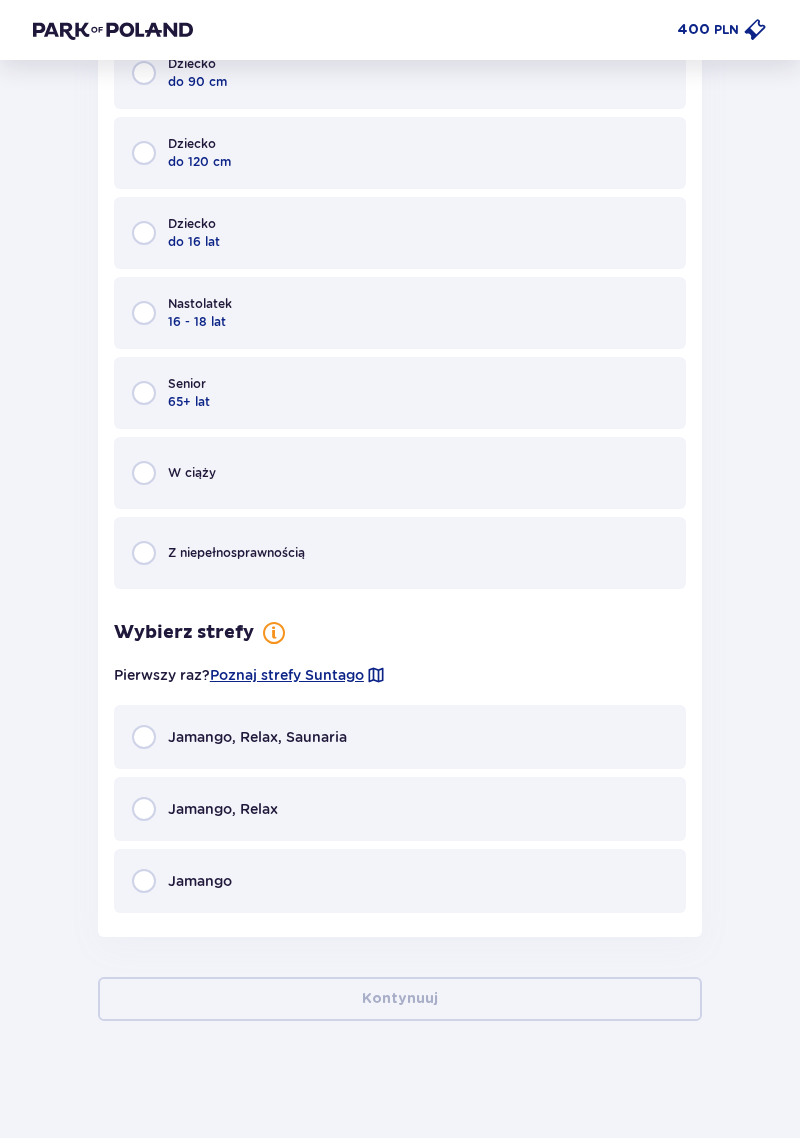 scroll, scrollTop: 4347, scrollLeft: 0, axis: vertical 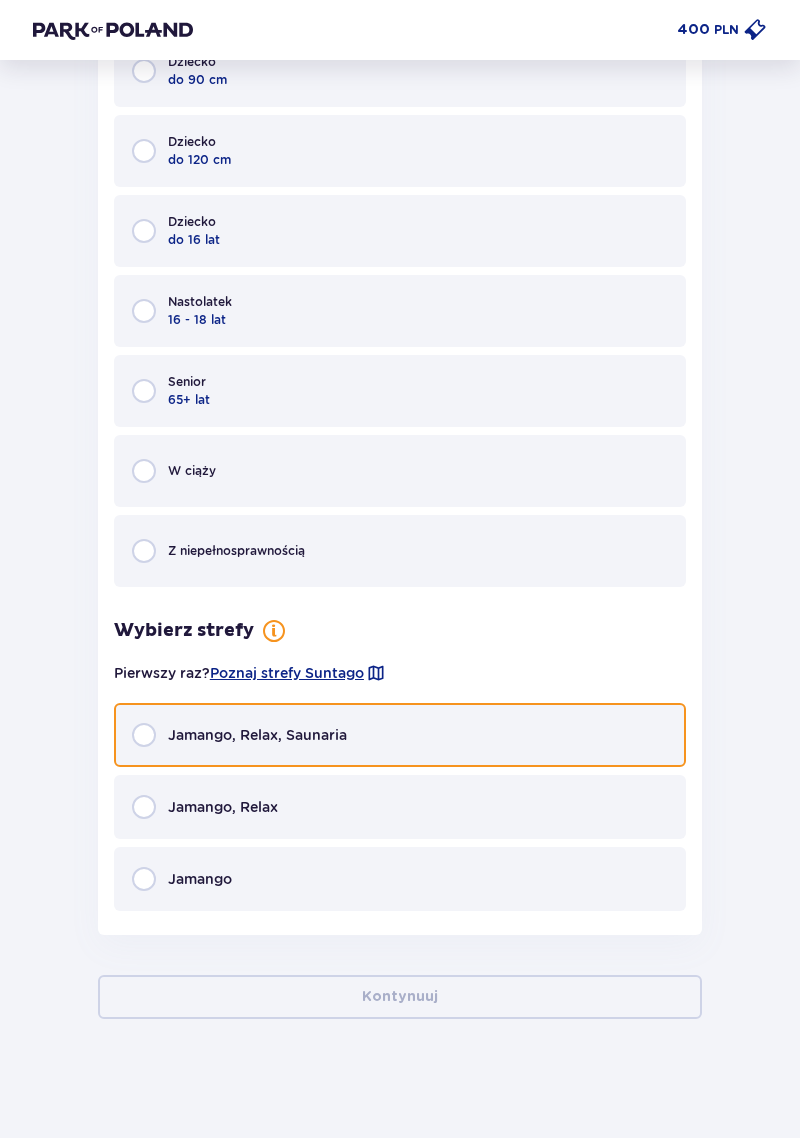 click at bounding box center (144, 735) 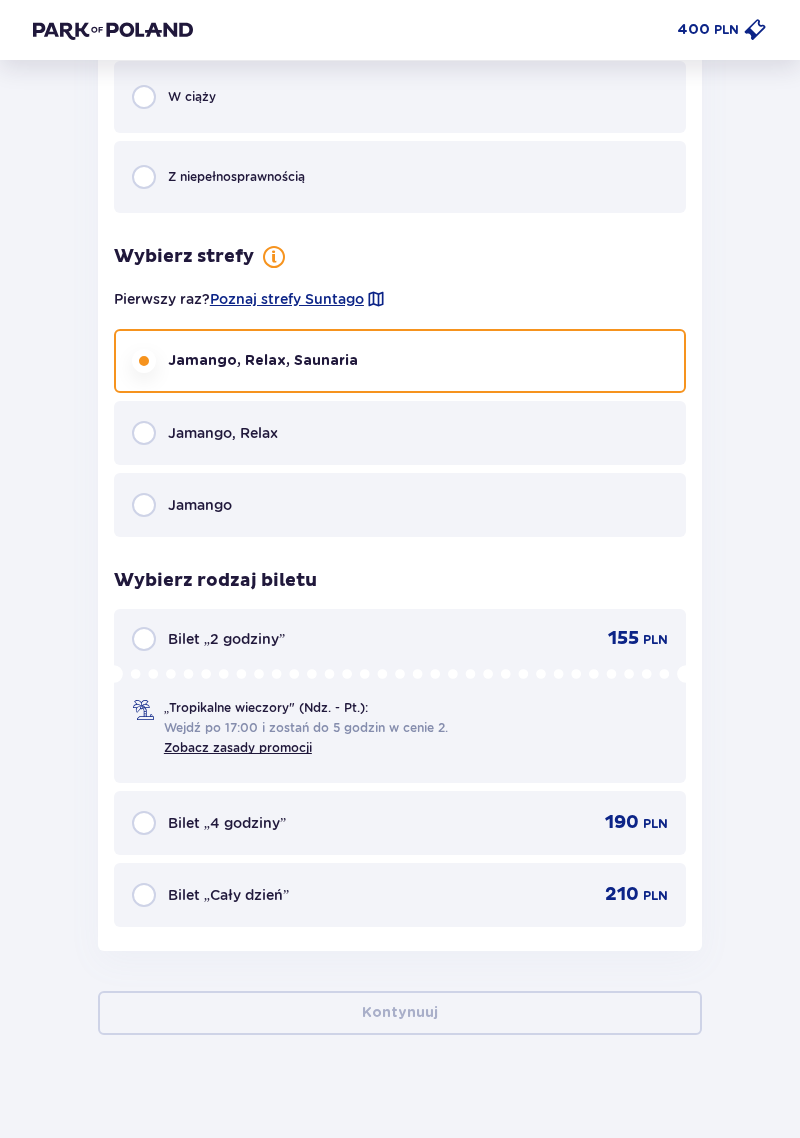 scroll, scrollTop: 4738, scrollLeft: 0, axis: vertical 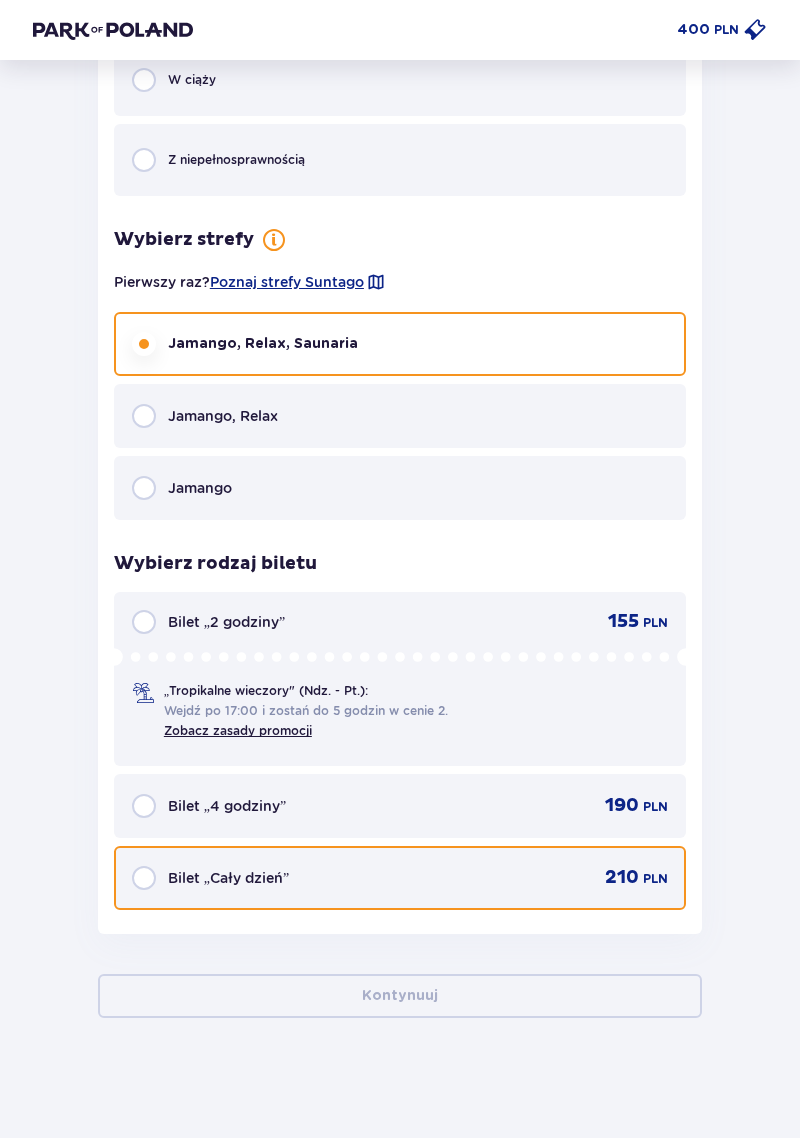 click at bounding box center [144, 878] 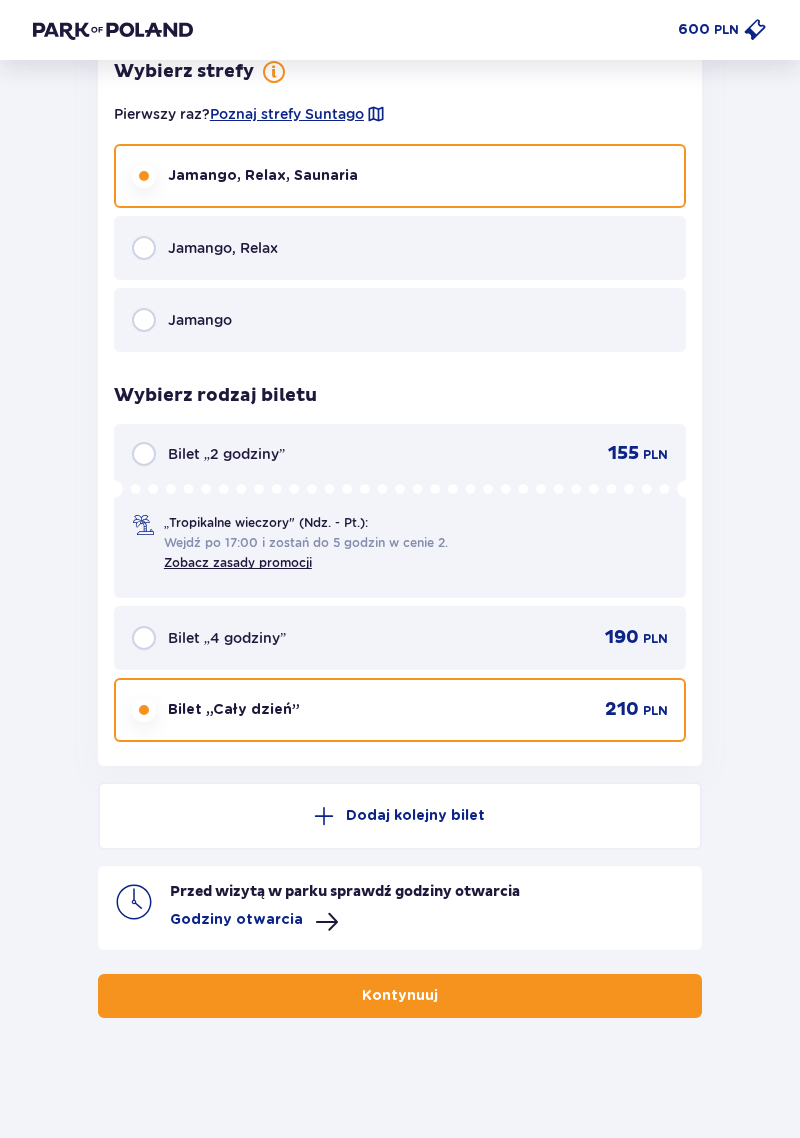 scroll, scrollTop: 4906, scrollLeft: 0, axis: vertical 